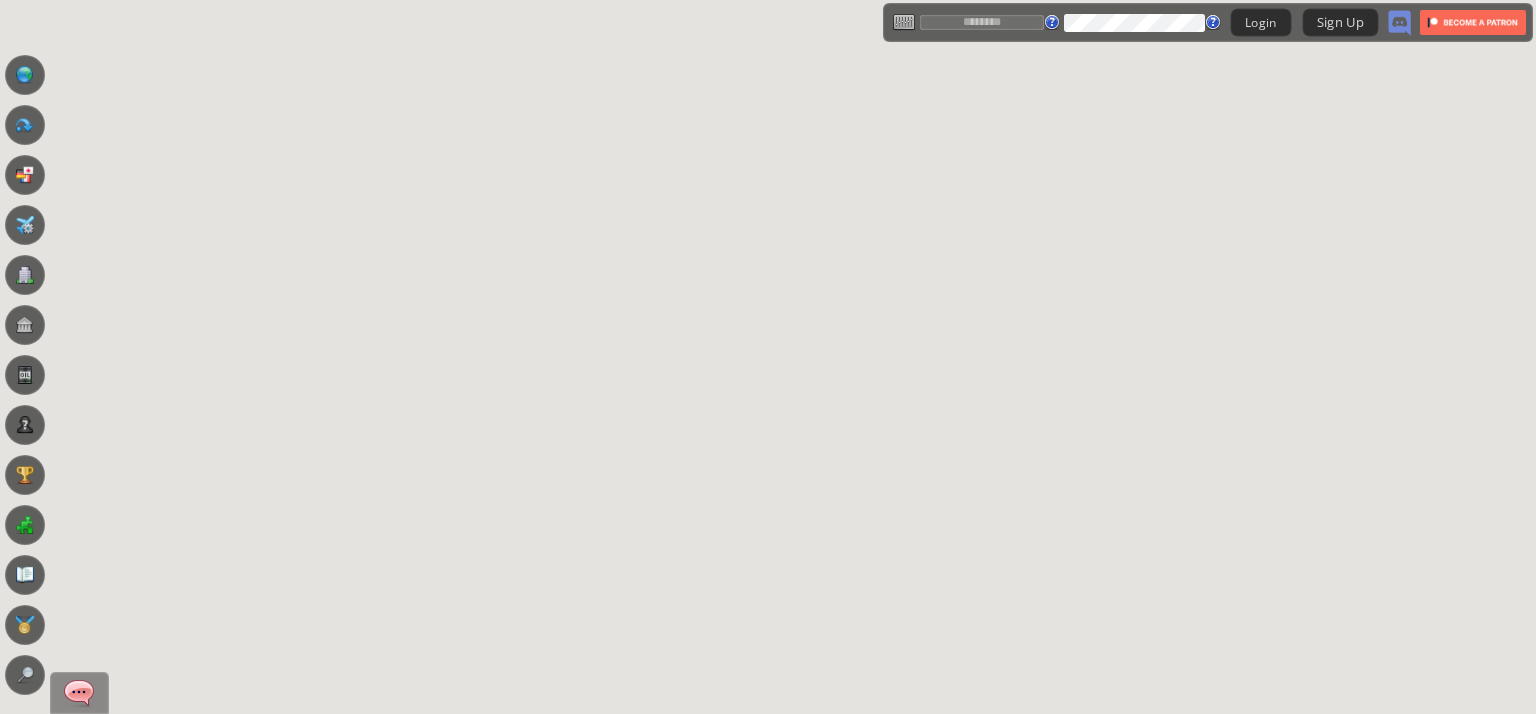 scroll, scrollTop: 0, scrollLeft: 0, axis: both 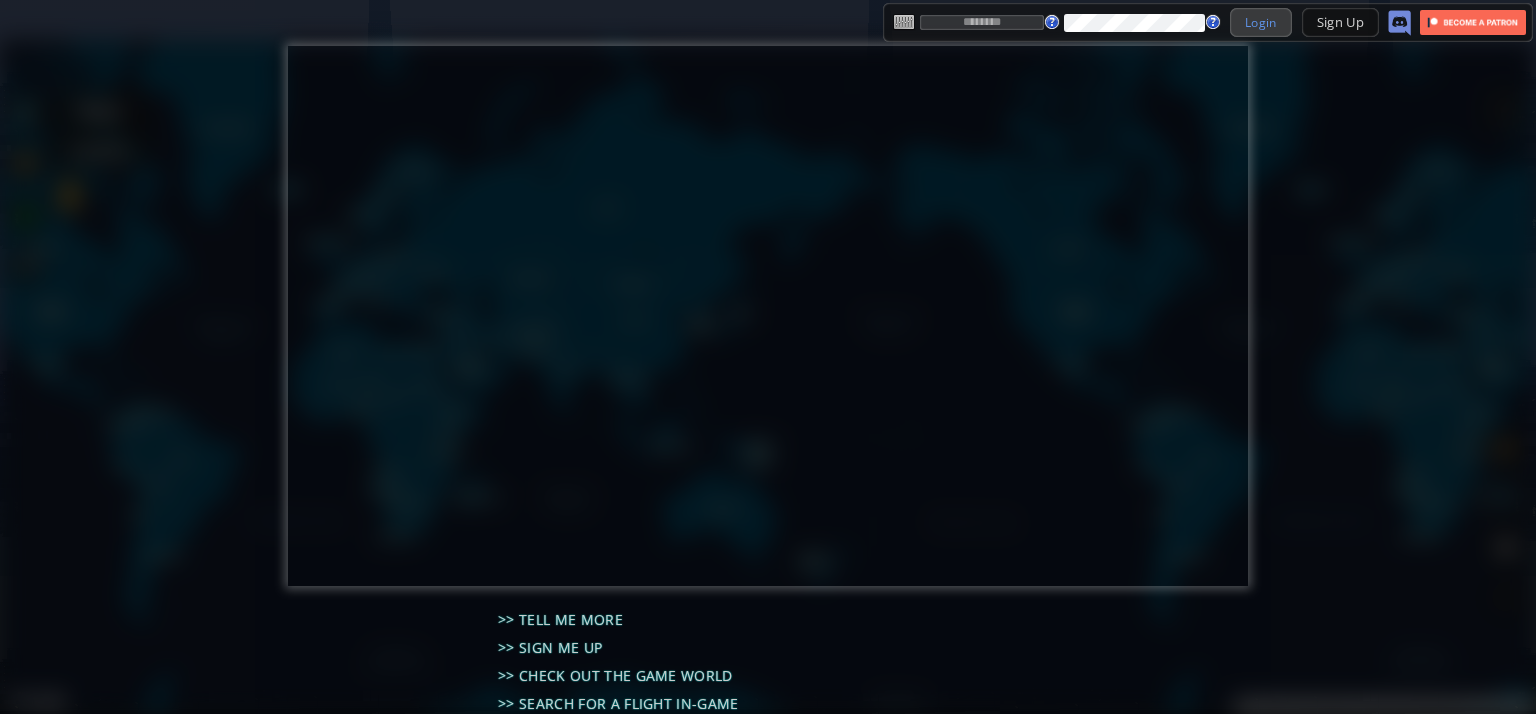 type on "**********" 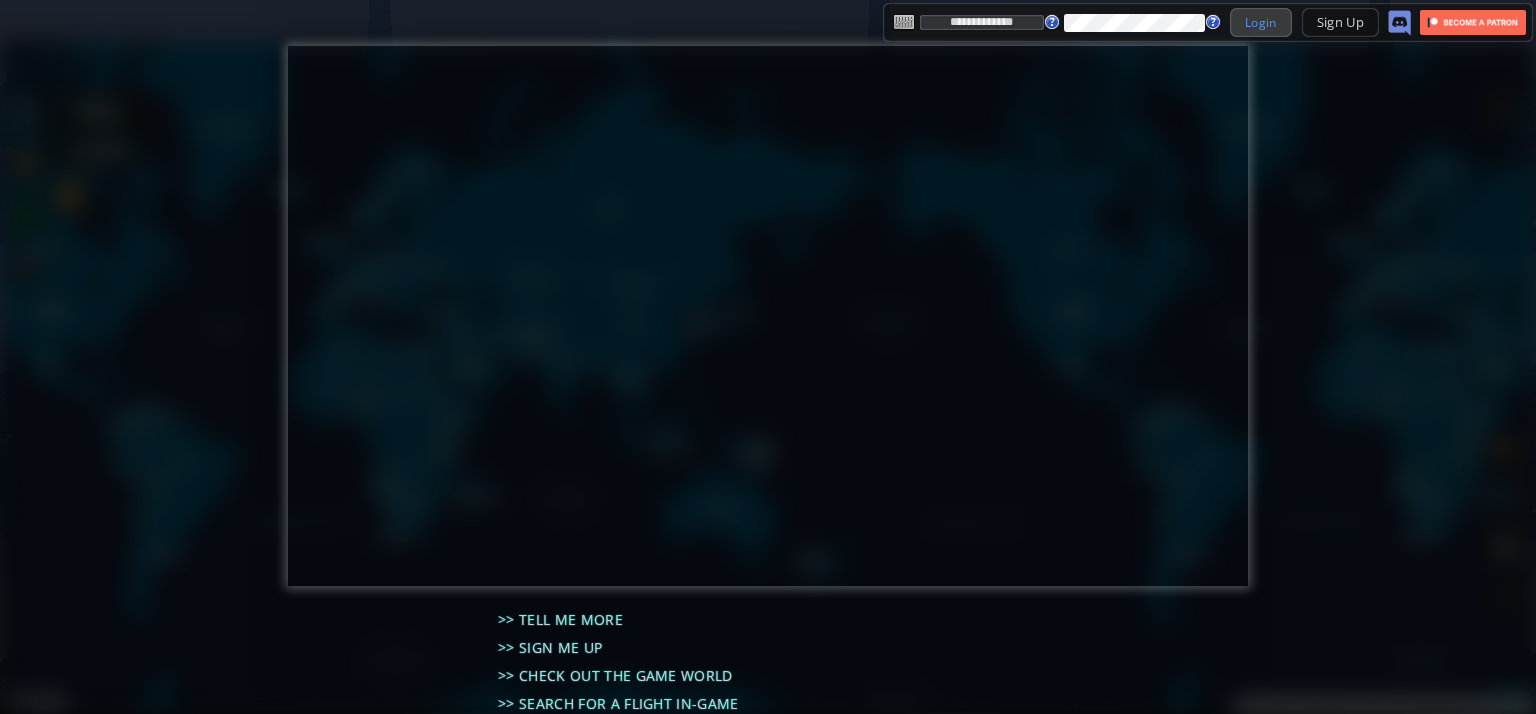 click on "Login" at bounding box center (1261, 22) 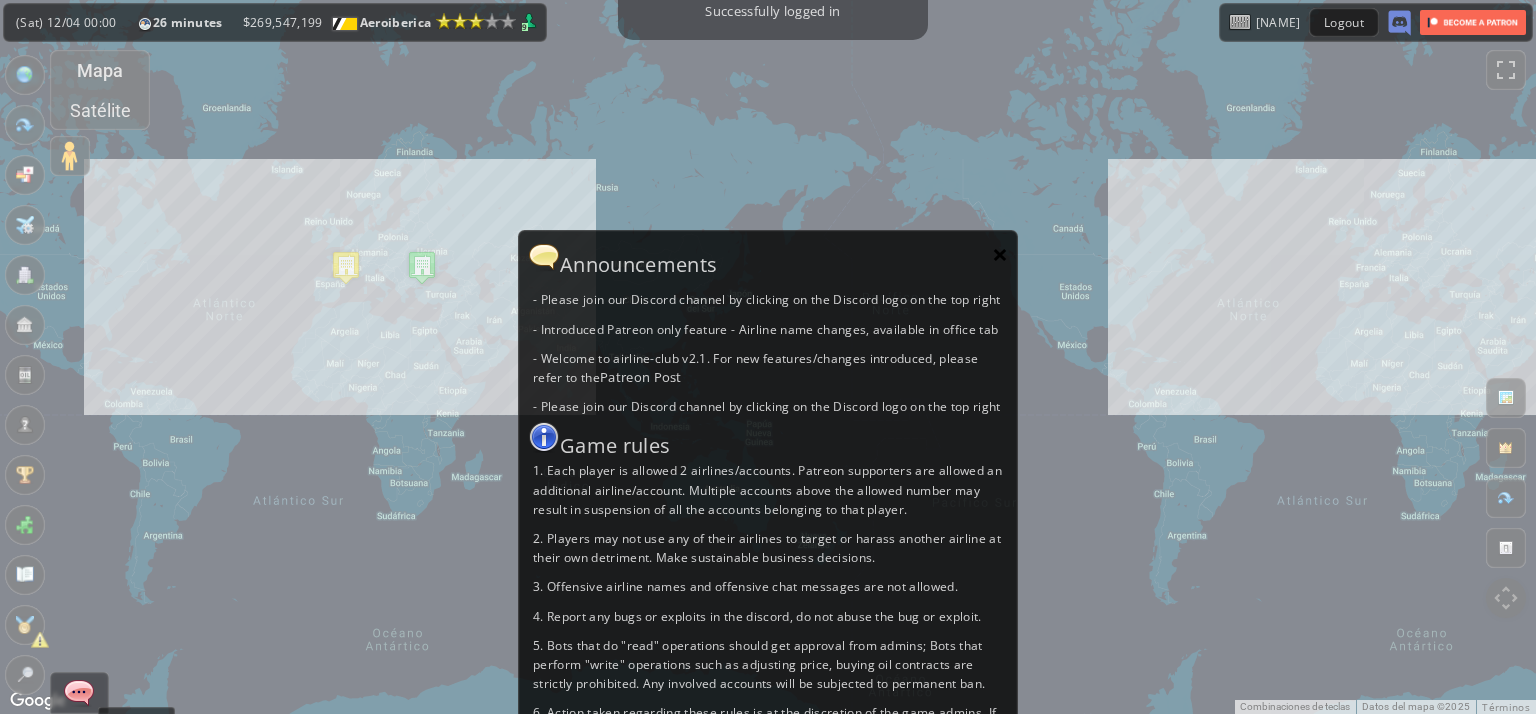 click on "×" at bounding box center [1000, 254] 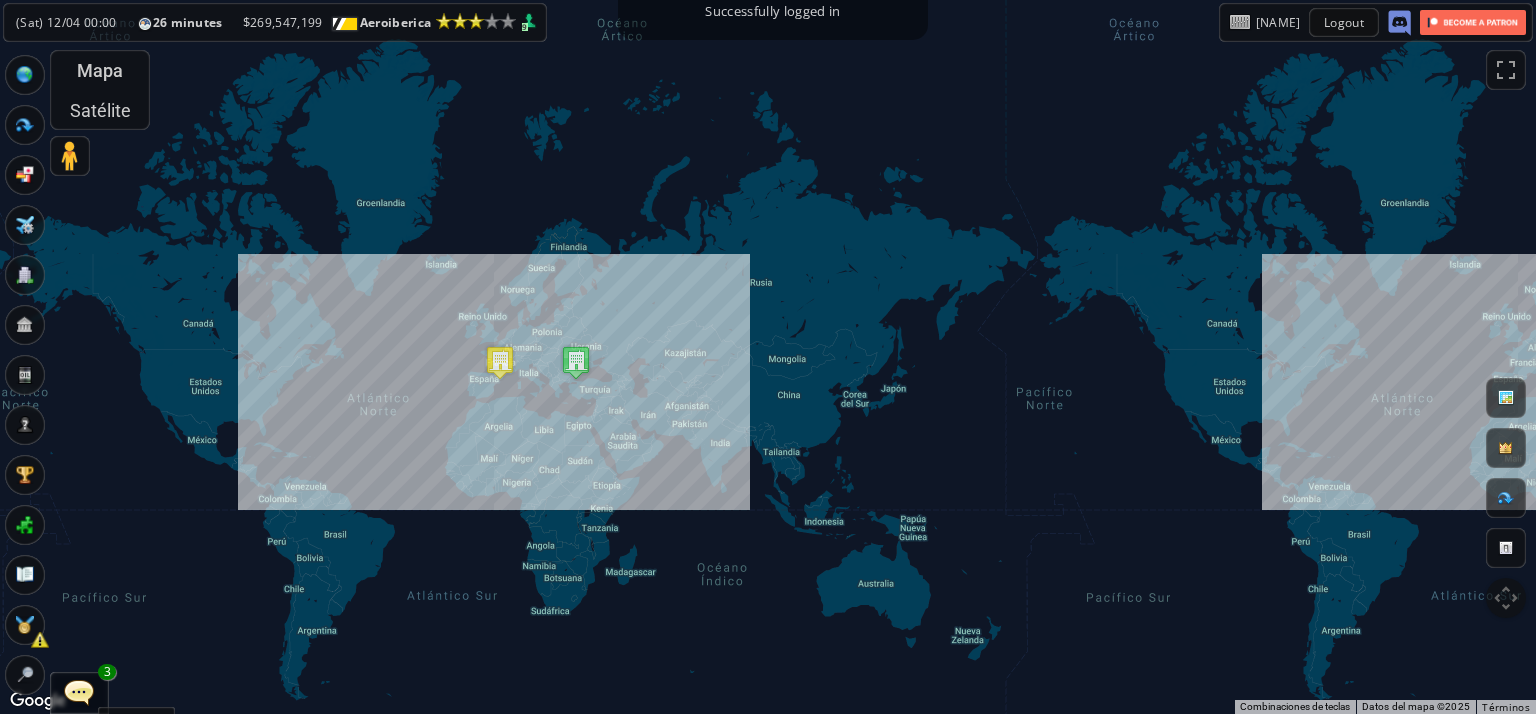 drag, startPoint x: 468, startPoint y: 441, endPoint x: 663, endPoint y: 590, distance: 245.40987 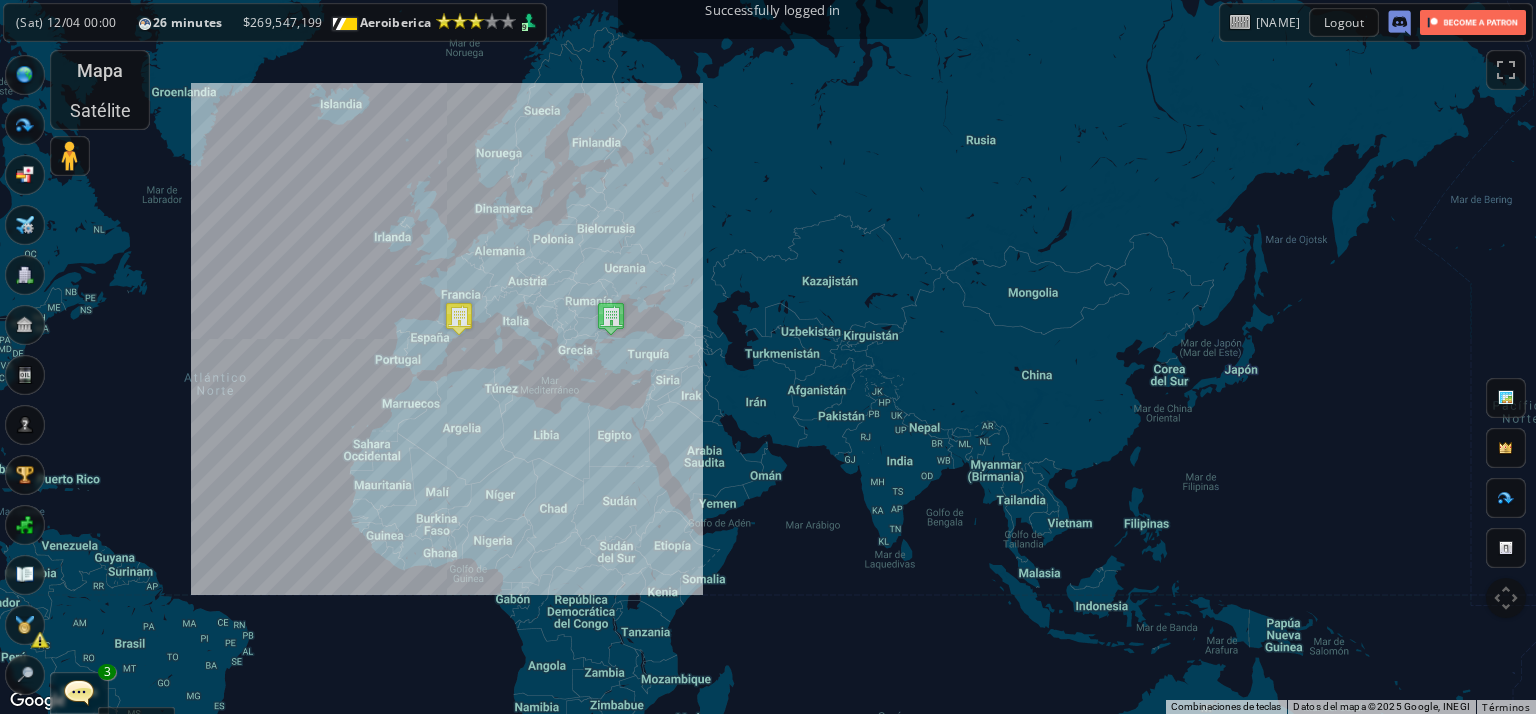 click at bounding box center (79, 692) 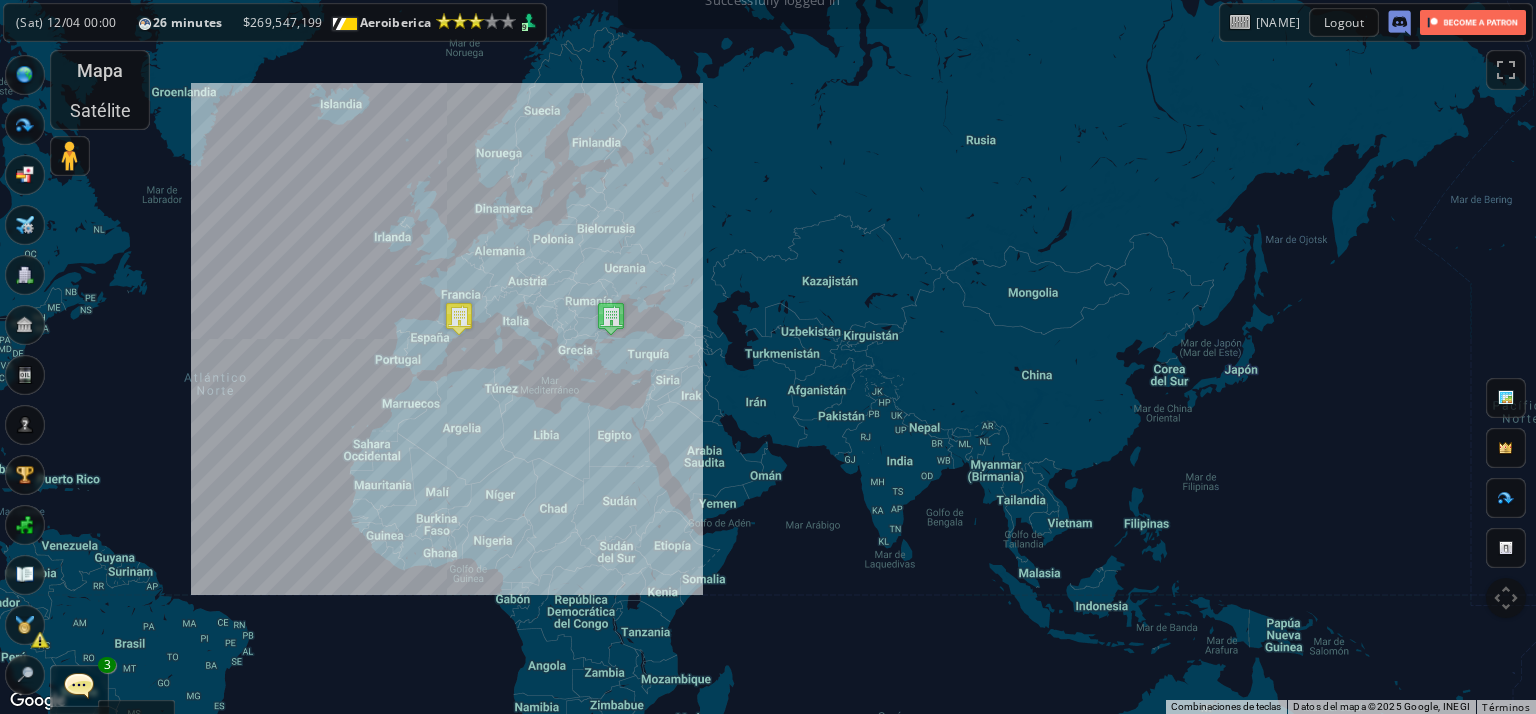 scroll, scrollTop: 718, scrollLeft: 0, axis: vertical 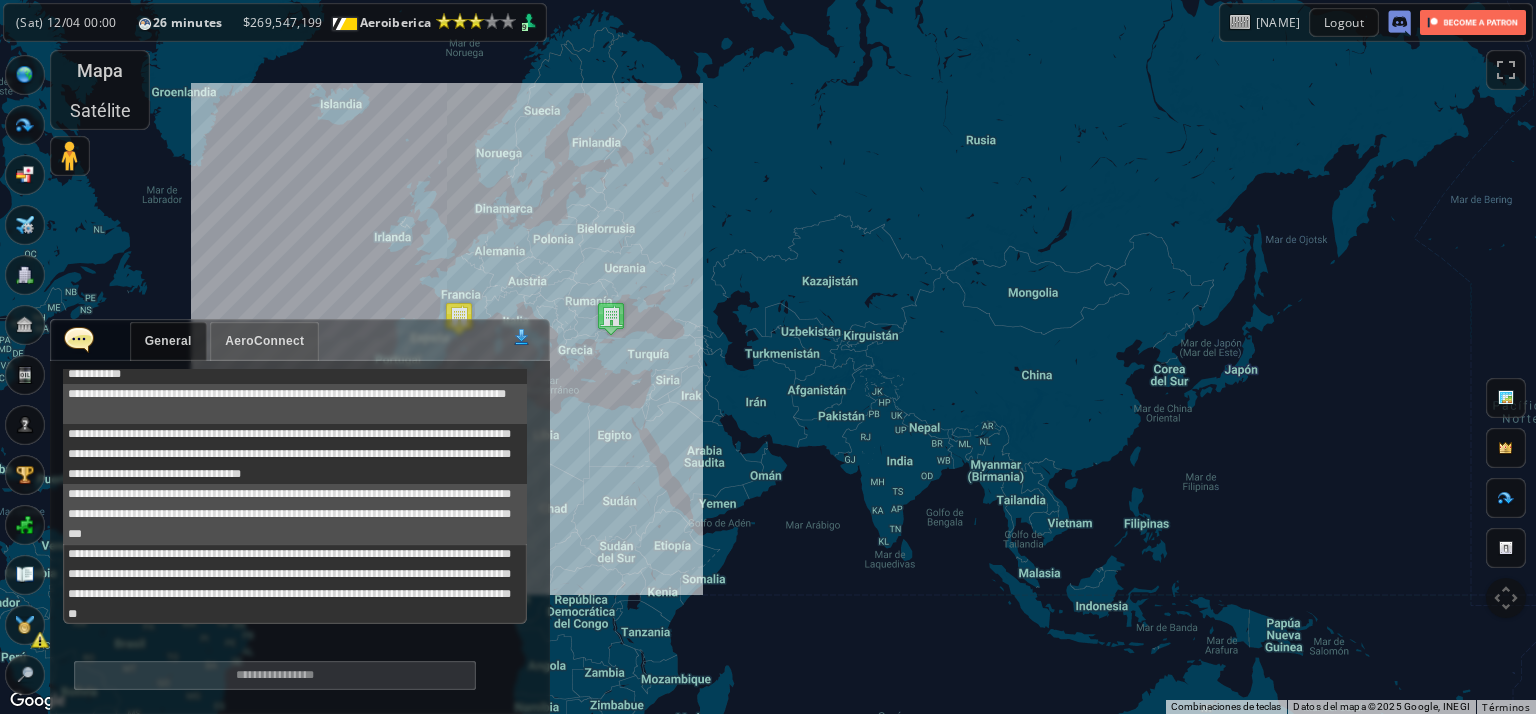 click at bounding box center [79, 339] 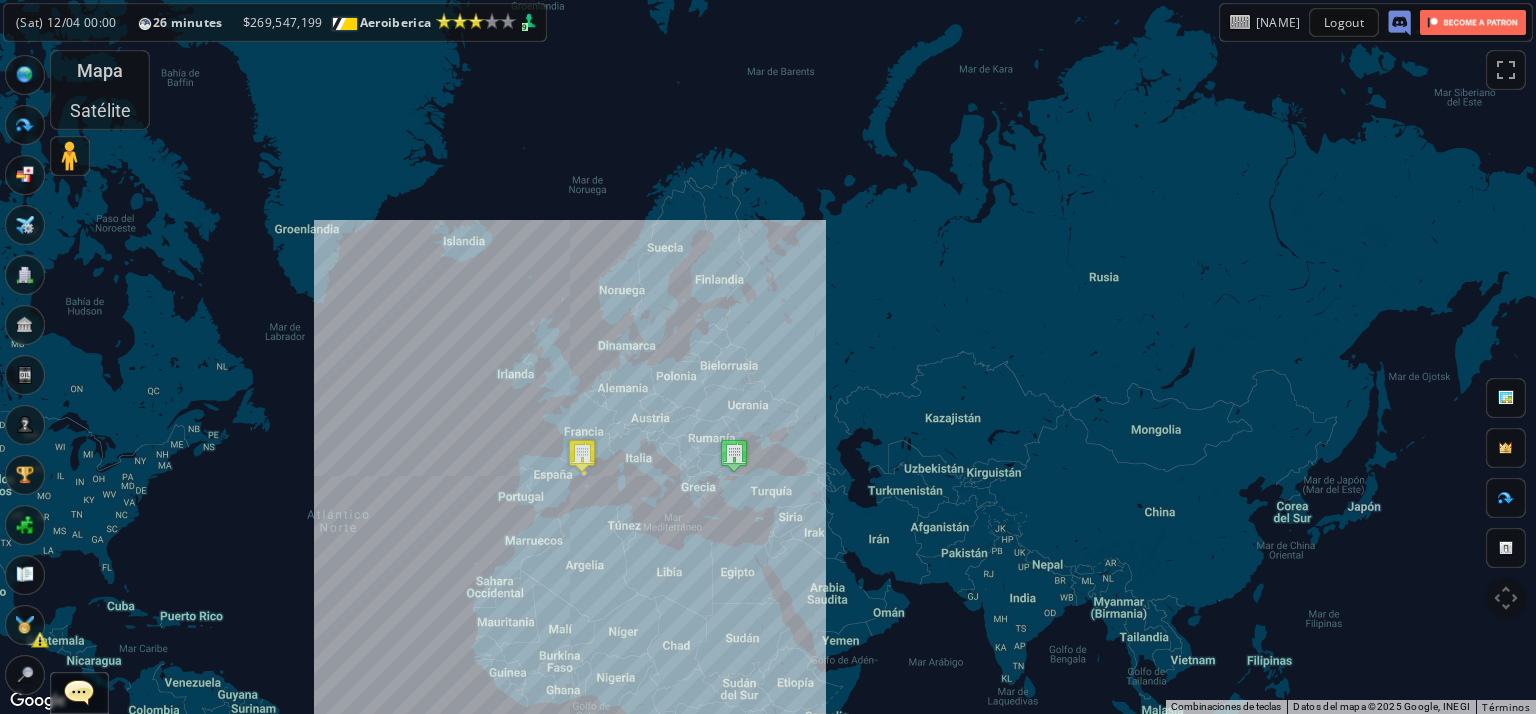 drag, startPoint x: 444, startPoint y: 403, endPoint x: 561, endPoint y: 534, distance: 175.64168 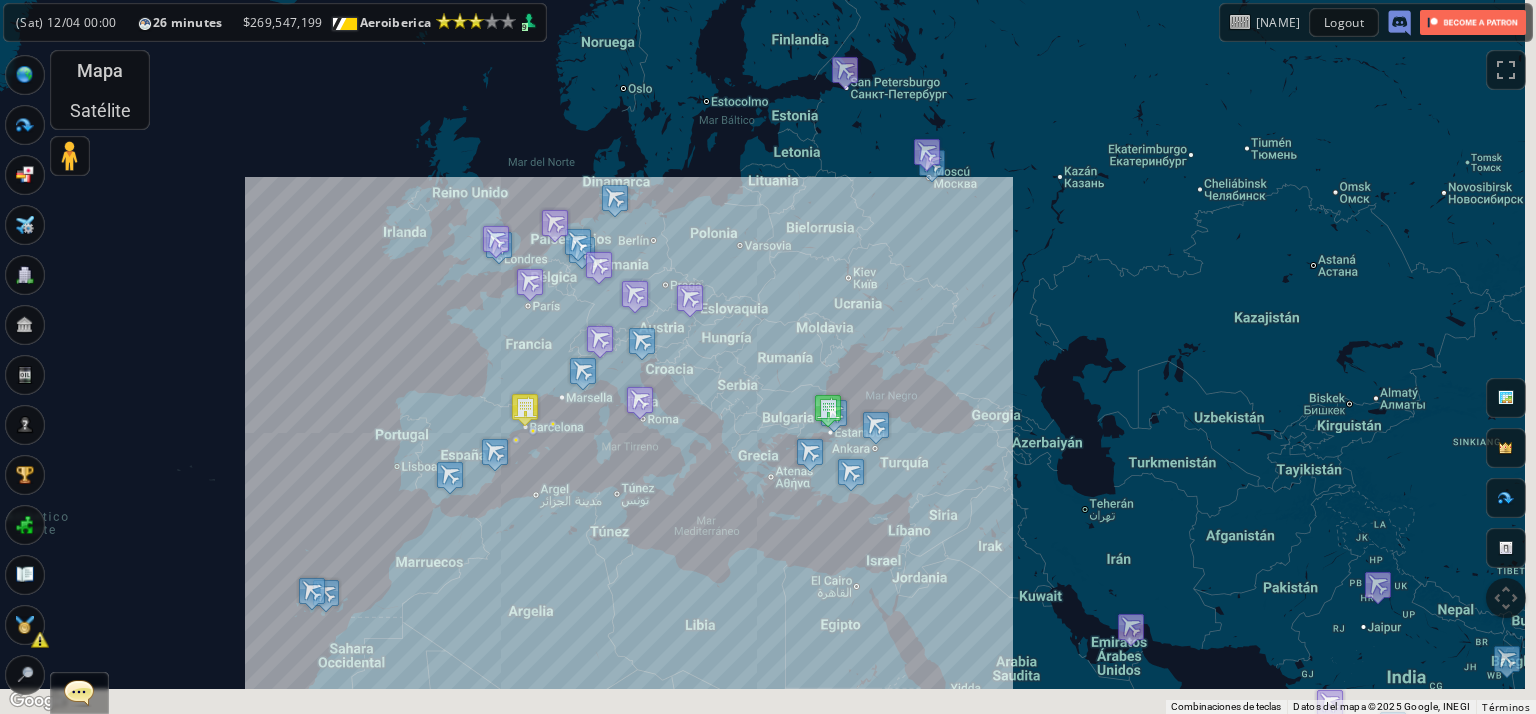drag, startPoint x: 669, startPoint y: 639, endPoint x: 636, endPoint y: 555, distance: 90.24966 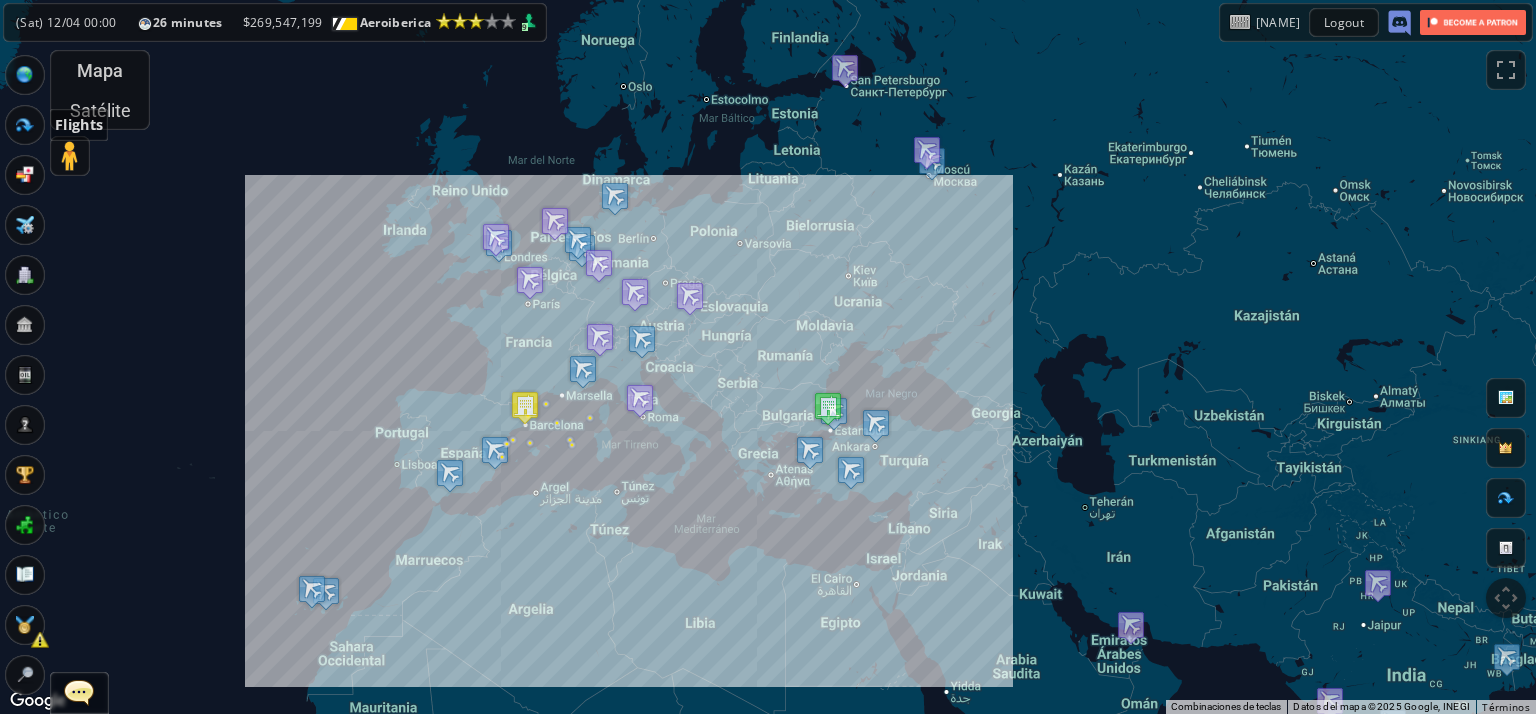 click at bounding box center [25, 125] 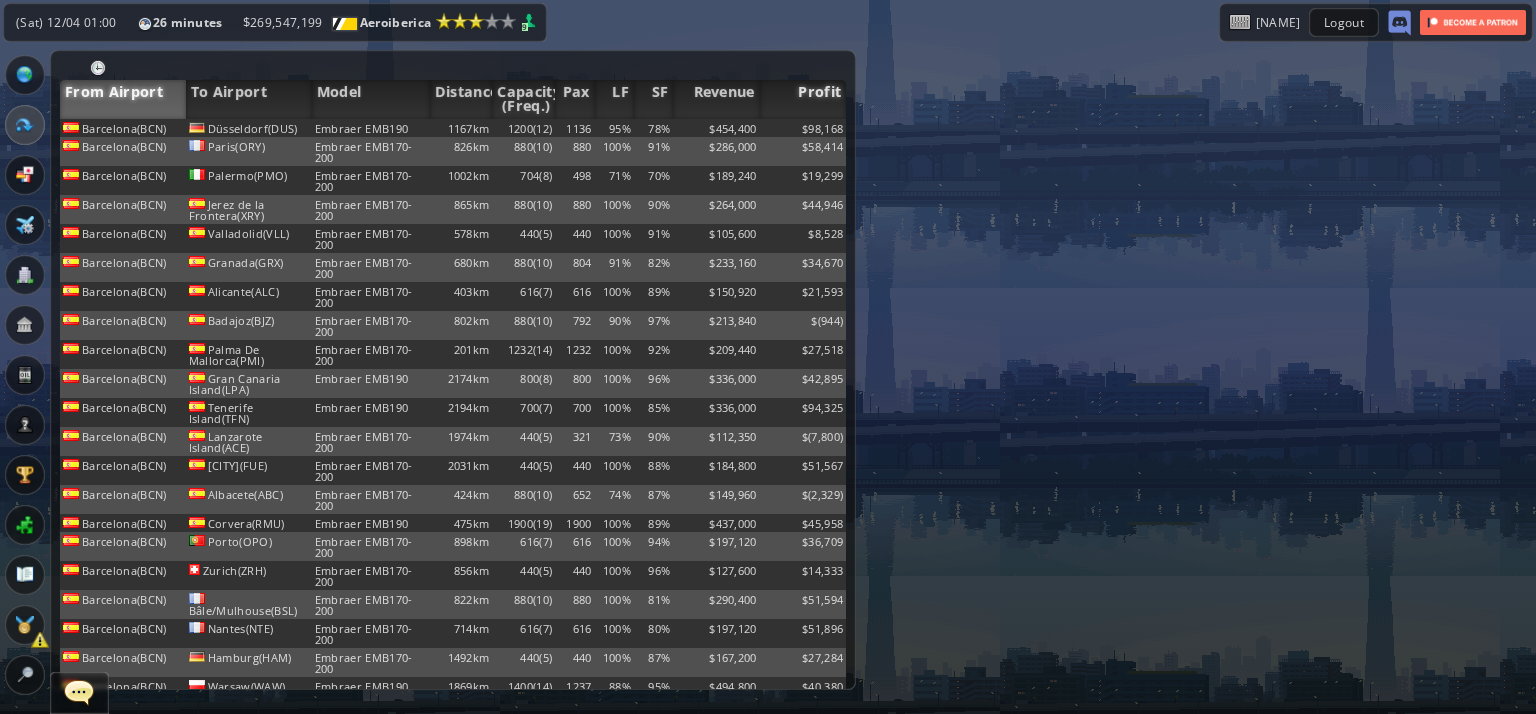 click on "Profit" at bounding box center [803, 99] 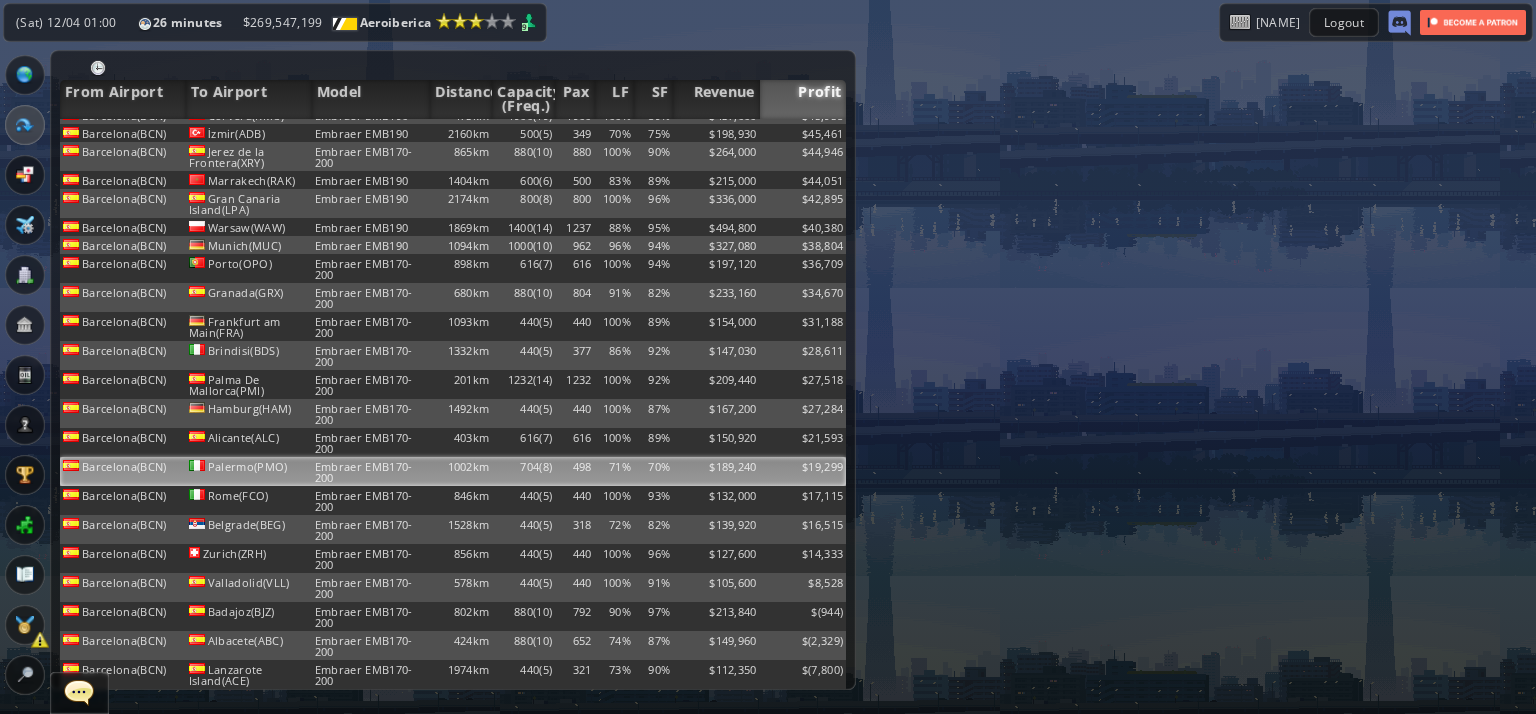 scroll, scrollTop: 0, scrollLeft: 0, axis: both 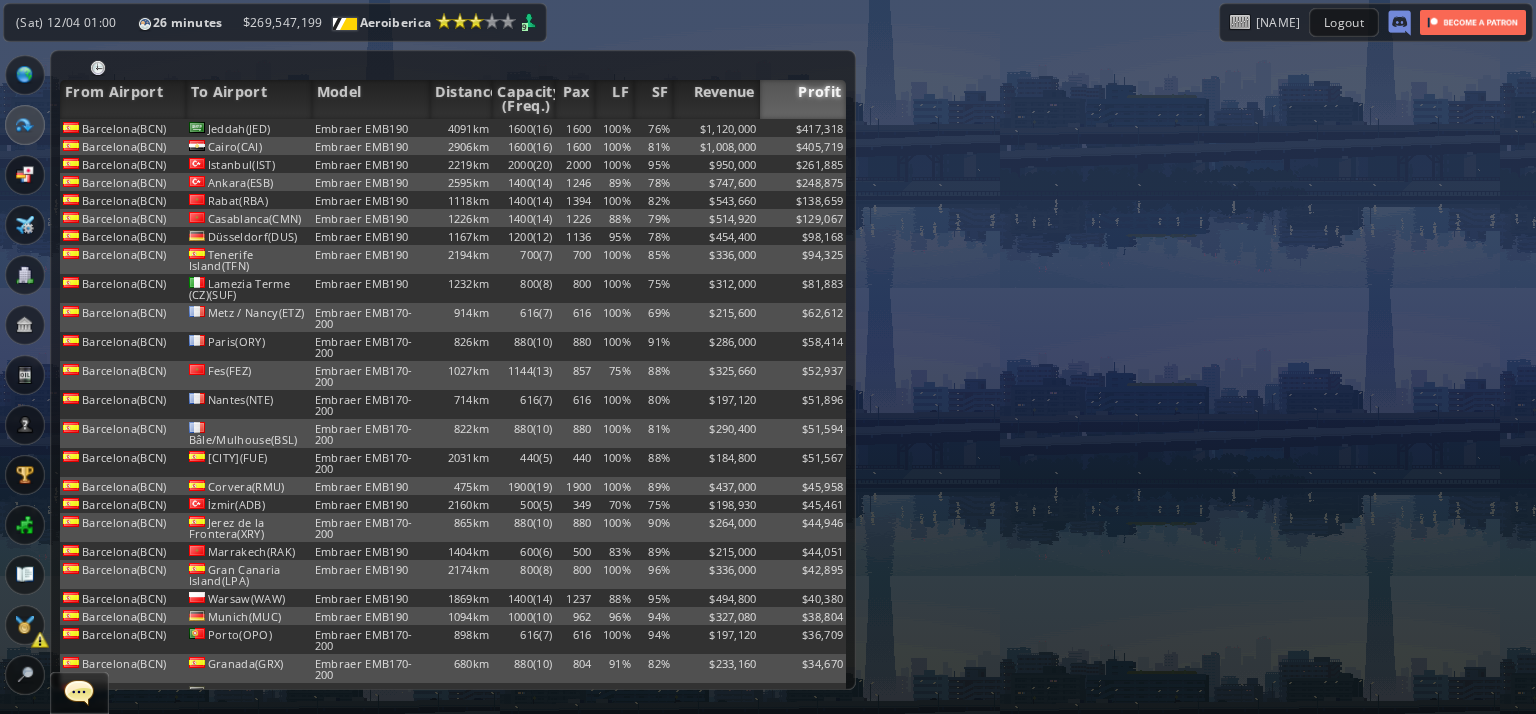 click at bounding box center (98, 68) 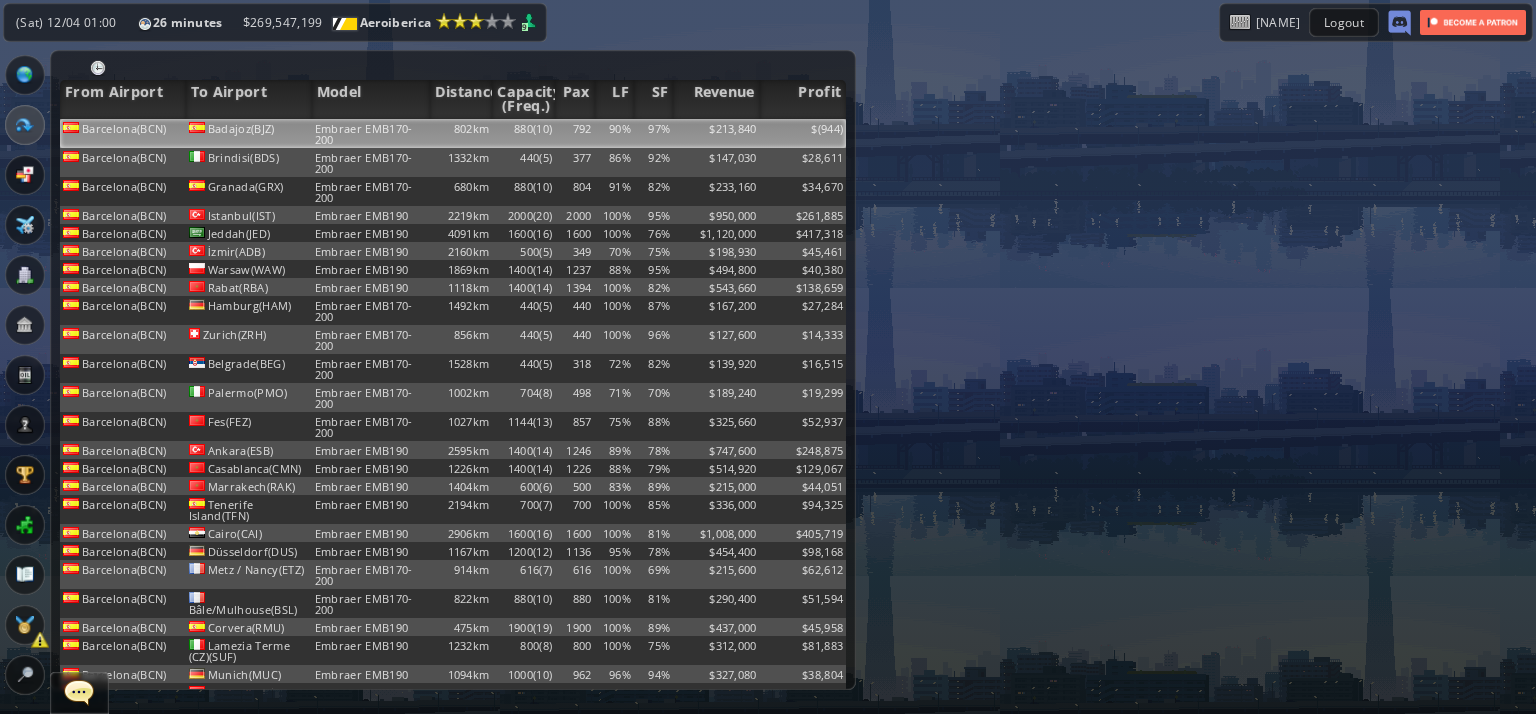 click on "Badajoz(BJZ)" at bounding box center [249, 133] 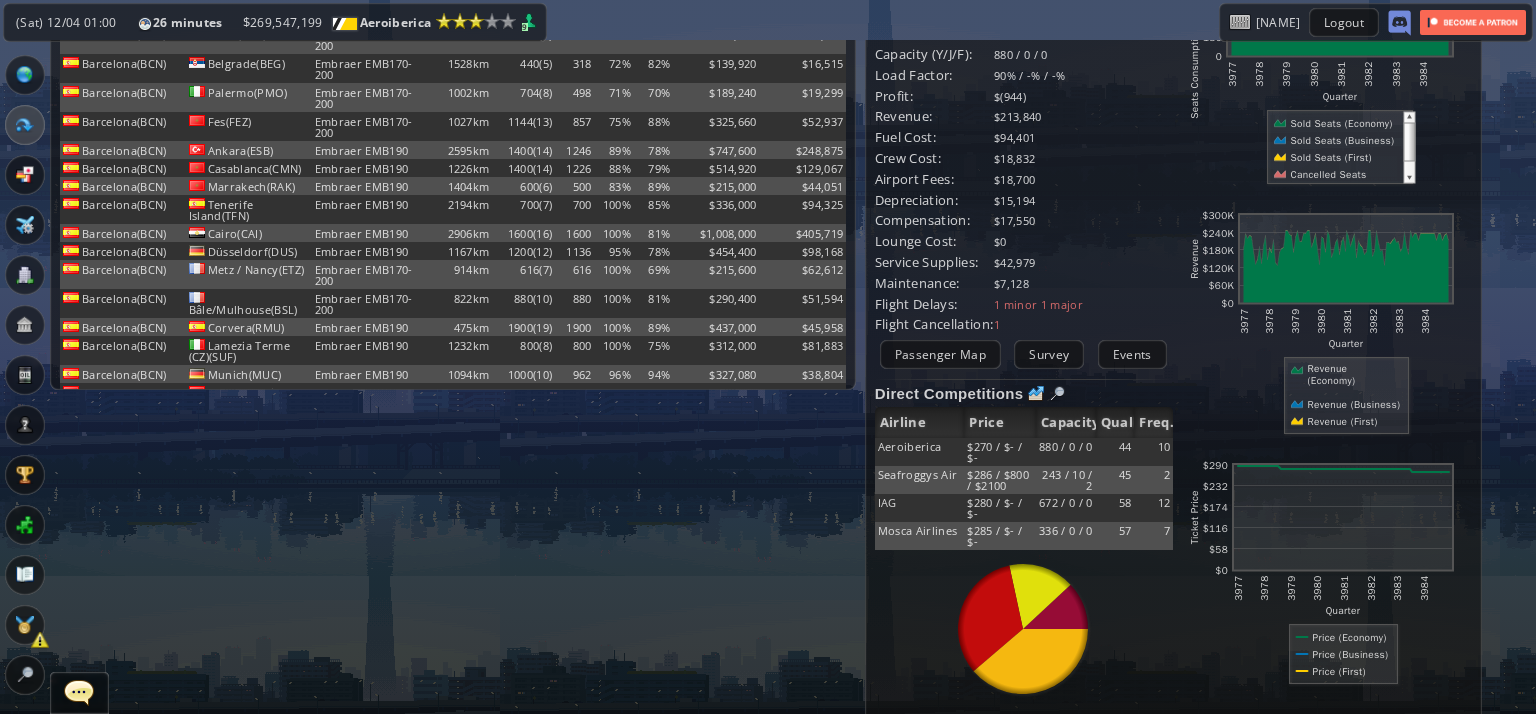 scroll, scrollTop: 0, scrollLeft: 0, axis: both 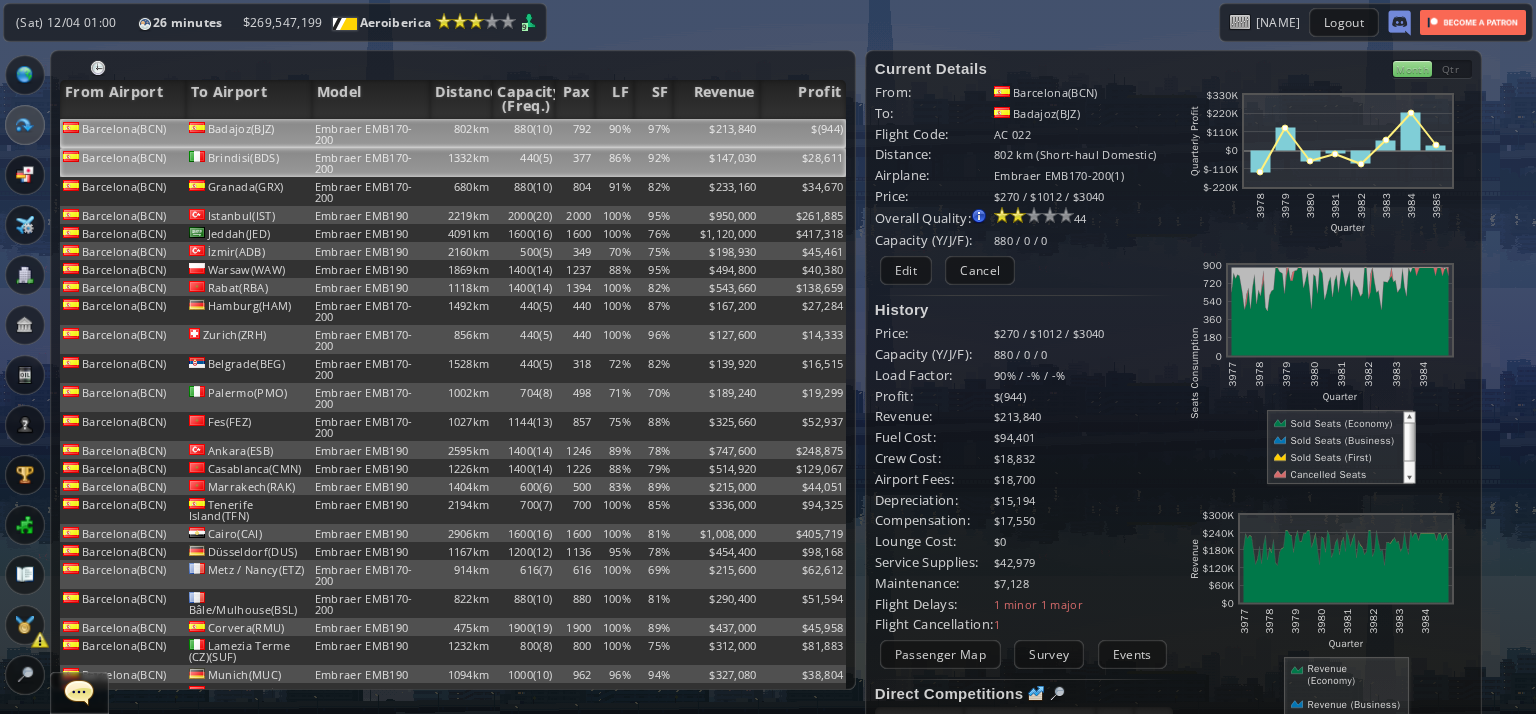 click on "Brindisi(BDS)" at bounding box center (249, 133) 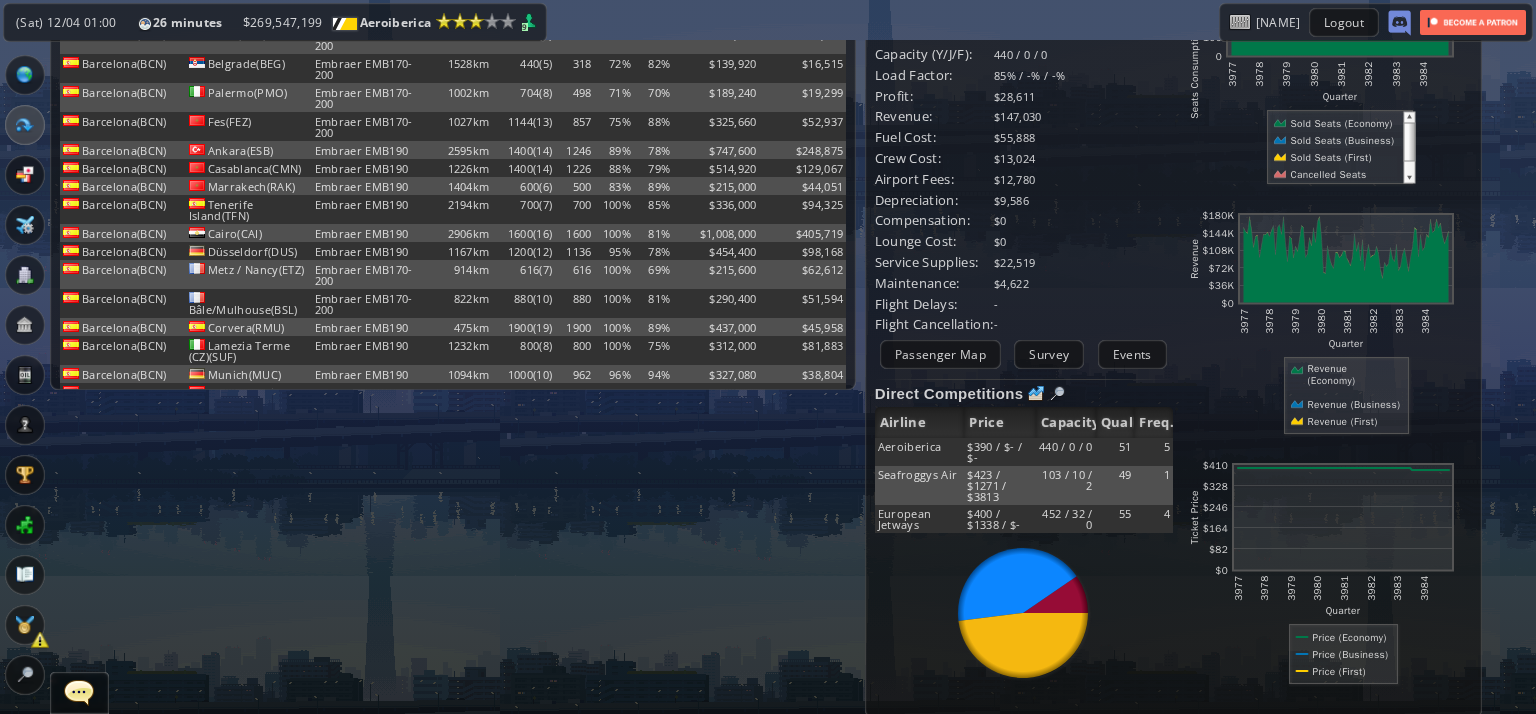 scroll, scrollTop: 0, scrollLeft: 0, axis: both 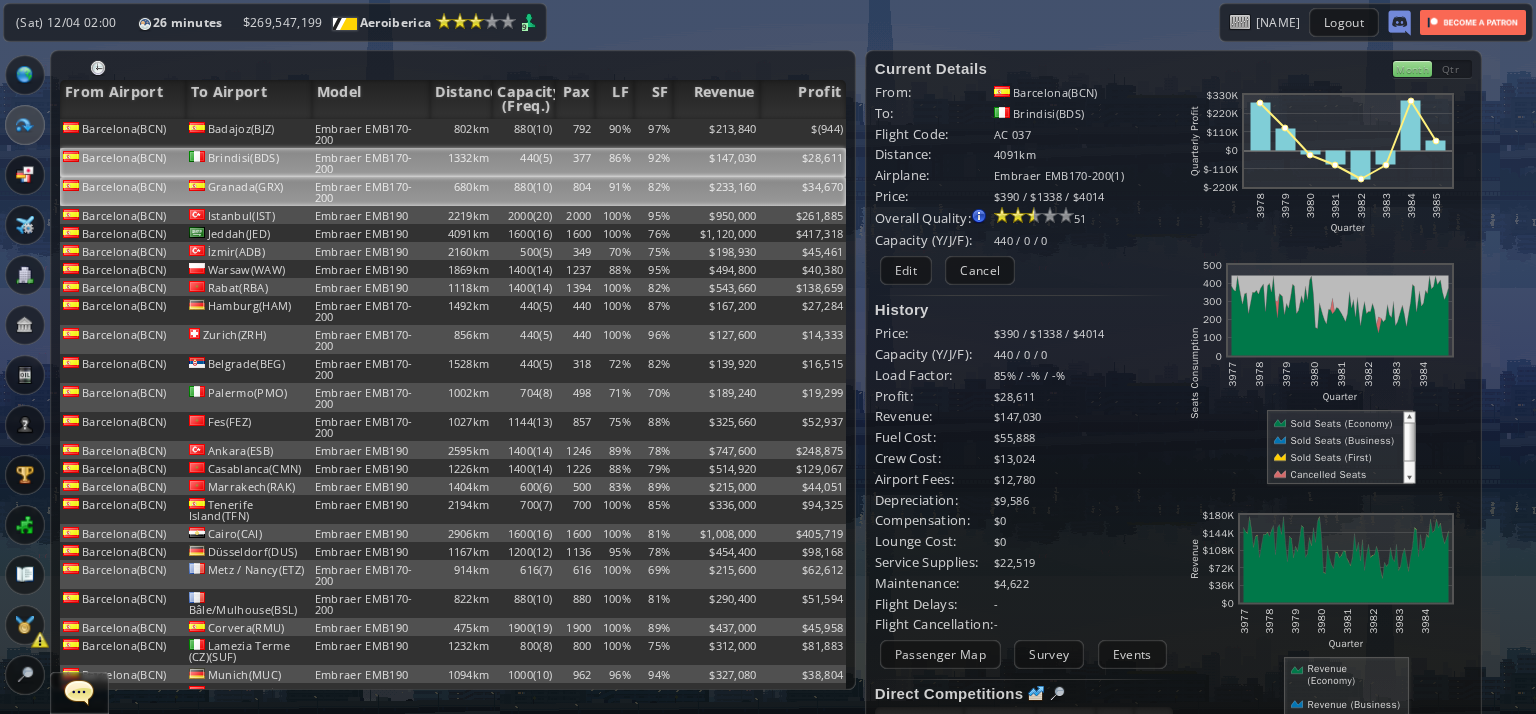 click on "Granada(GRX)" at bounding box center [249, 133] 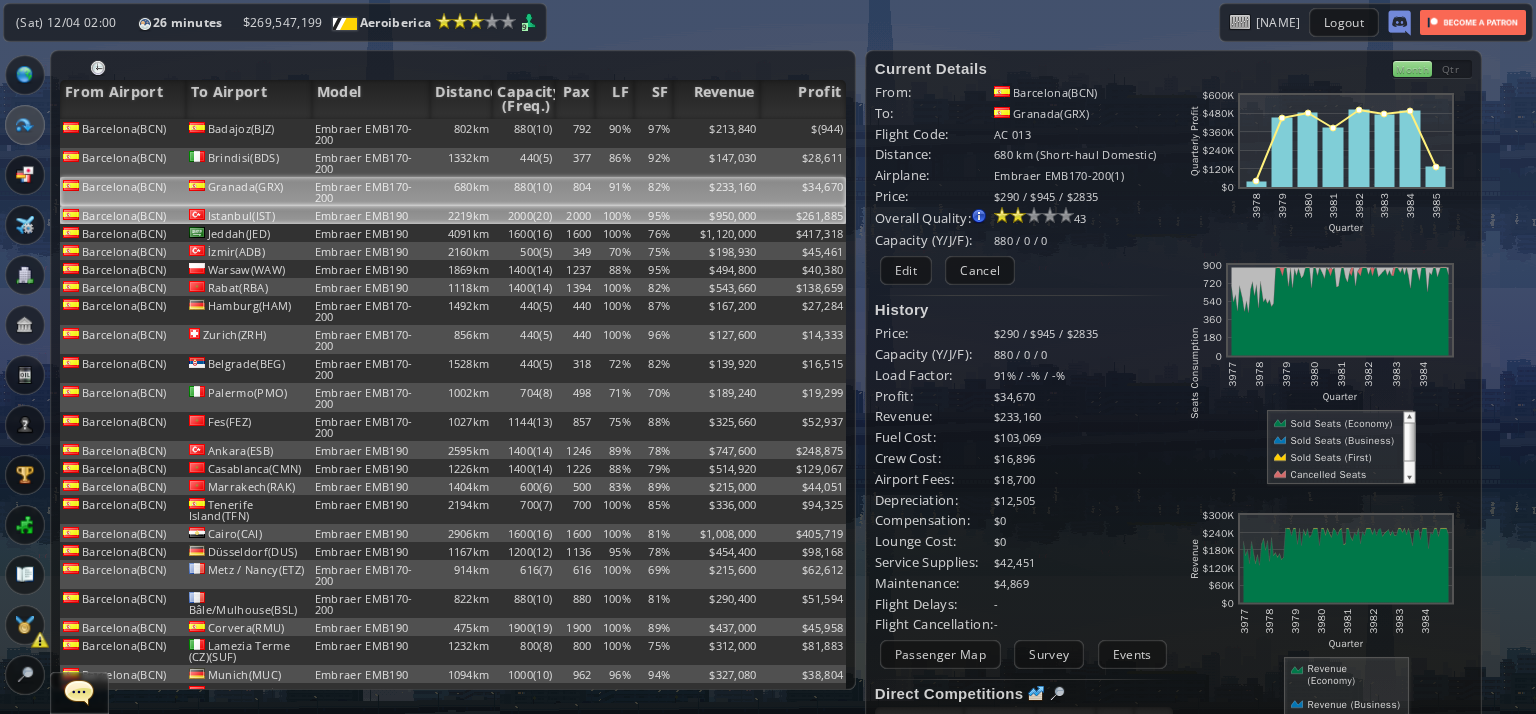click on "Istanbul(IST)" at bounding box center [249, 133] 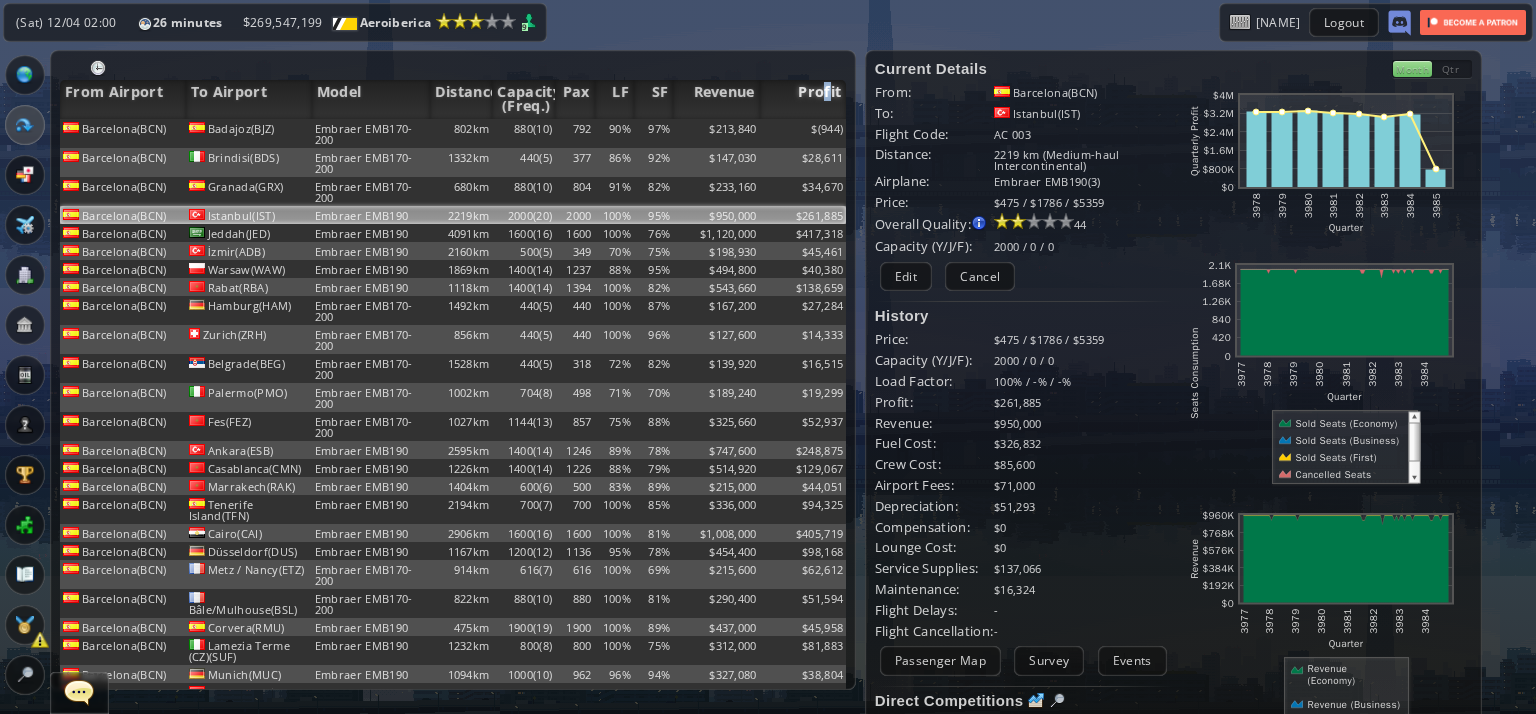 click on "Profit" at bounding box center (803, 99) 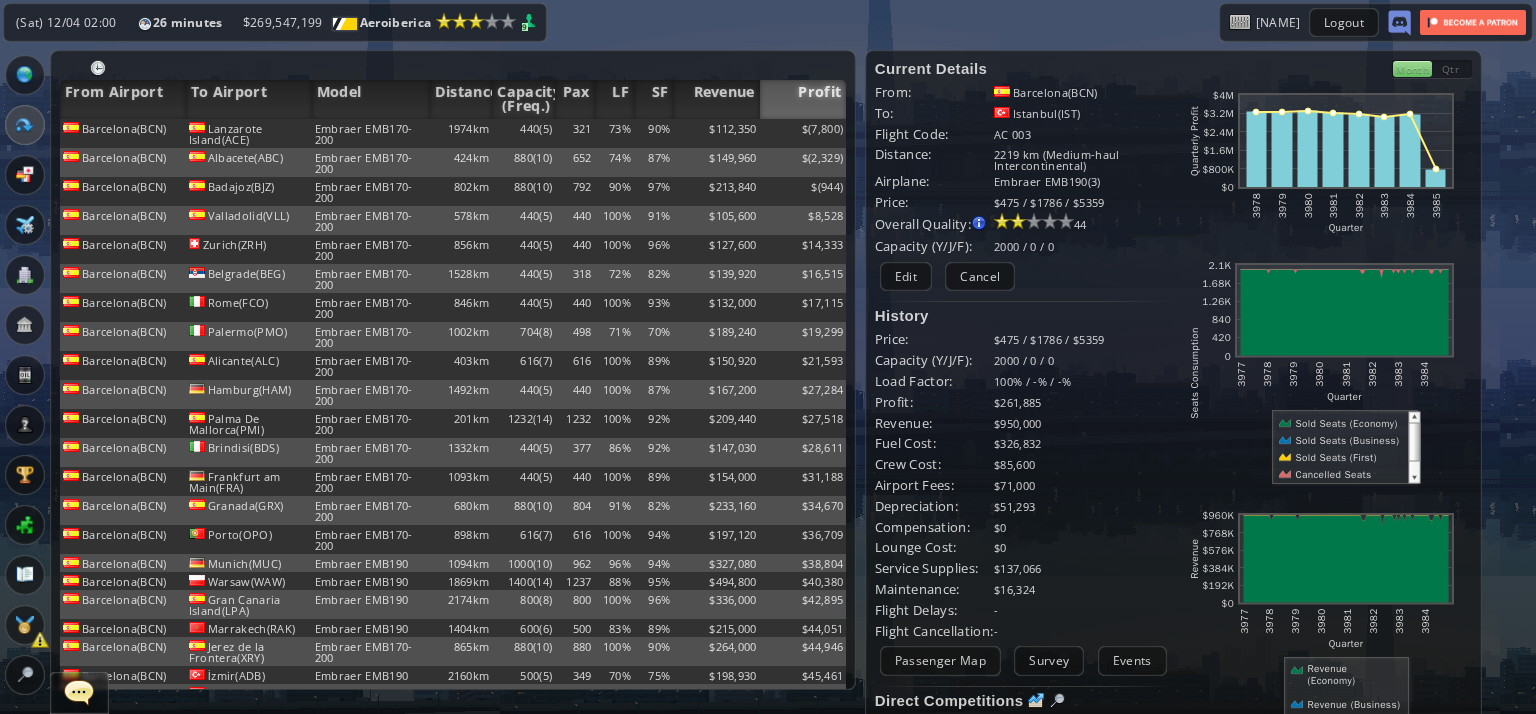 click on "Profit" at bounding box center (803, 99) 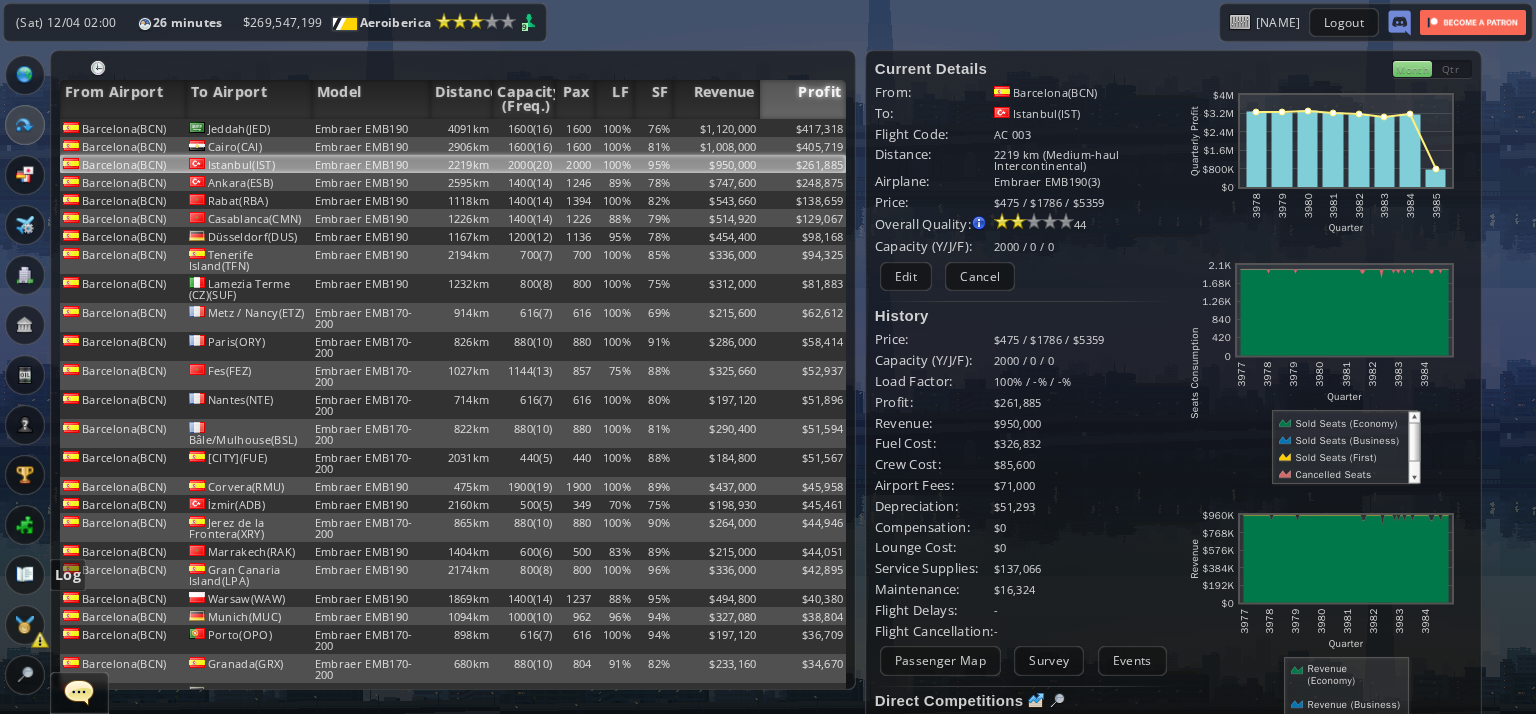 click at bounding box center [25, 575] 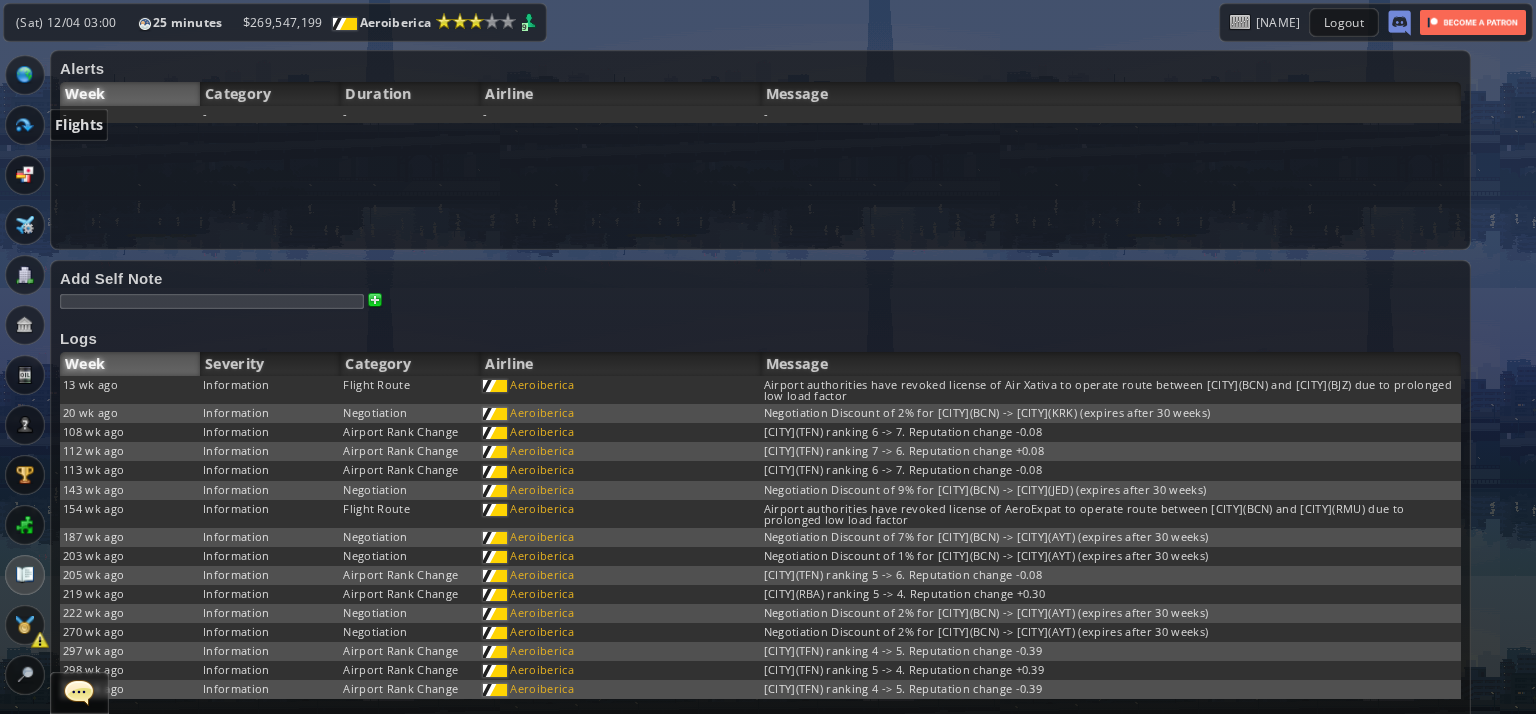 click at bounding box center [25, 125] 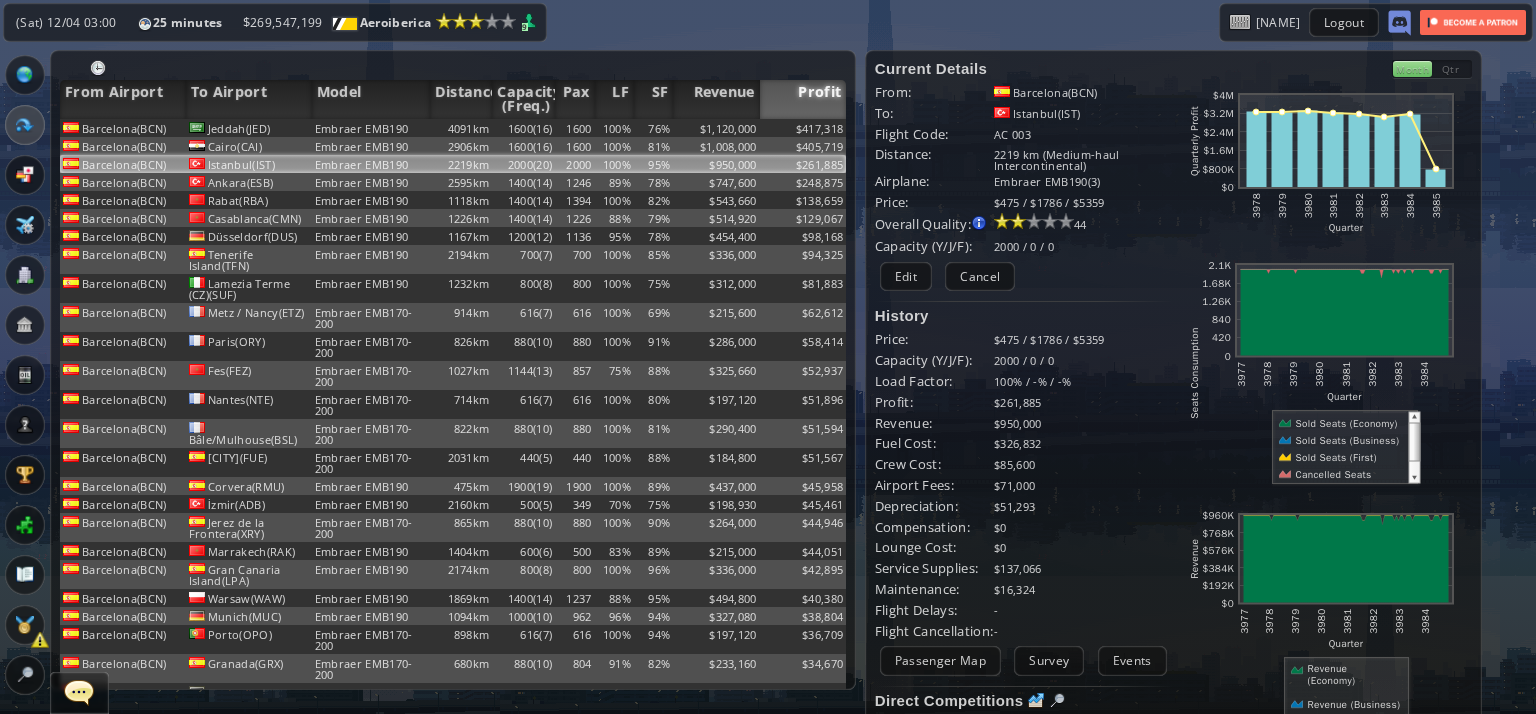 click at bounding box center (98, 68) 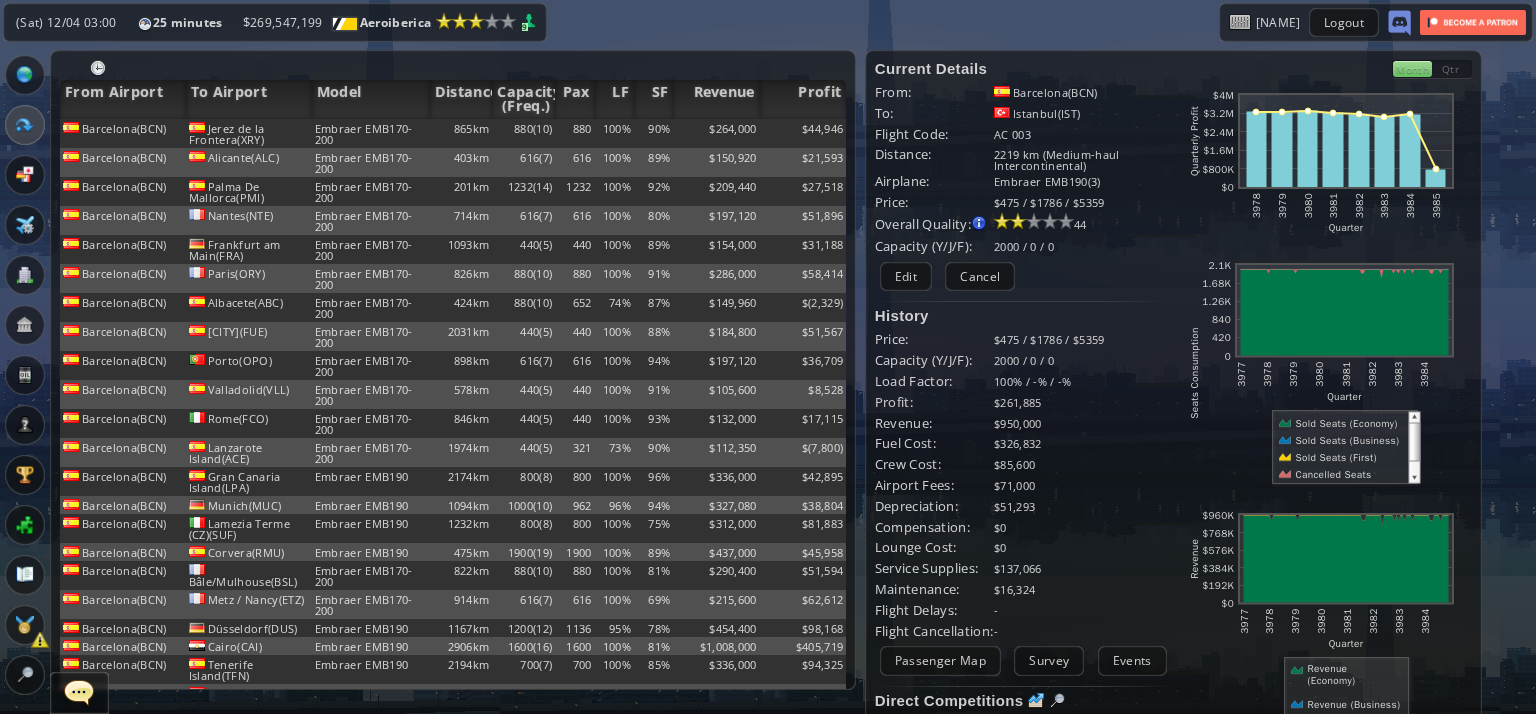 click at bounding box center [98, 68] 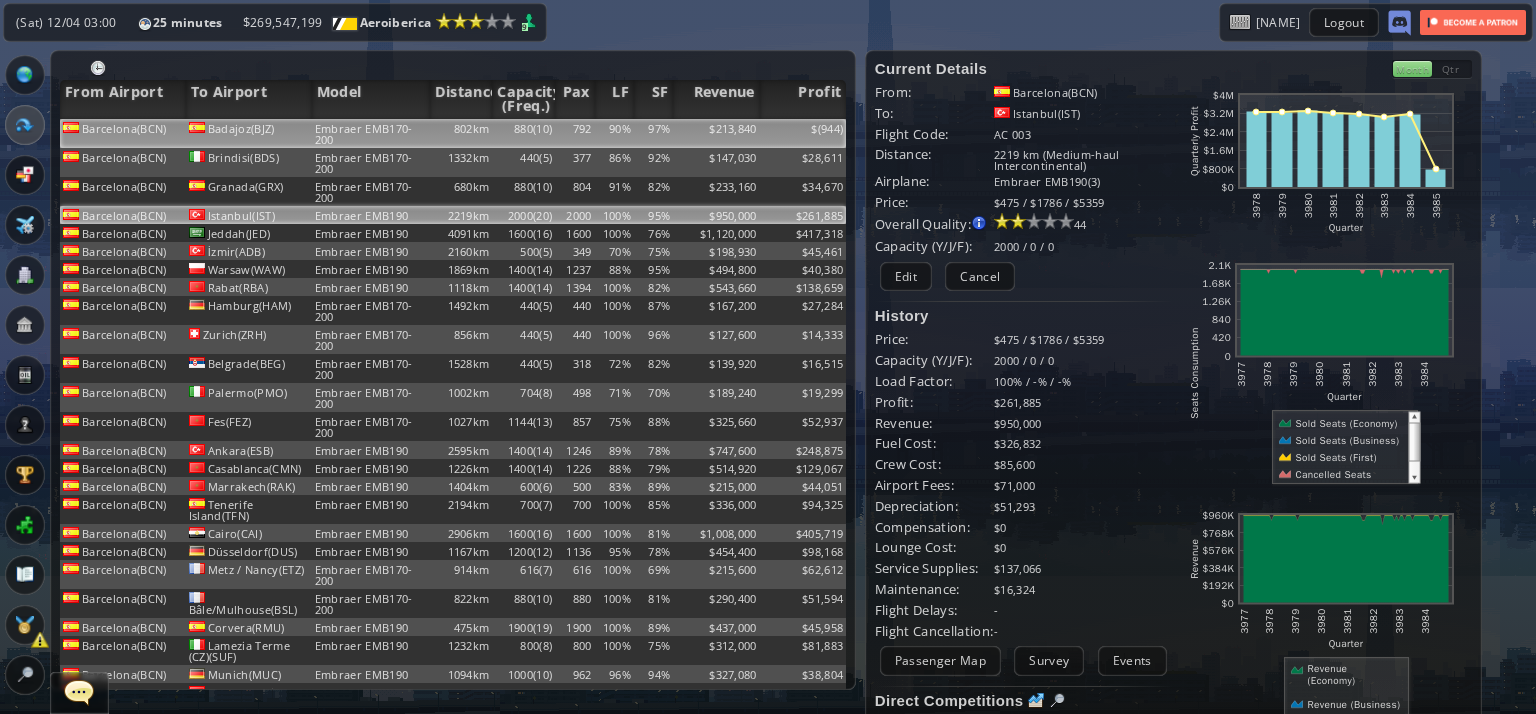 click on "Badajoz(BJZ)" at bounding box center (249, 133) 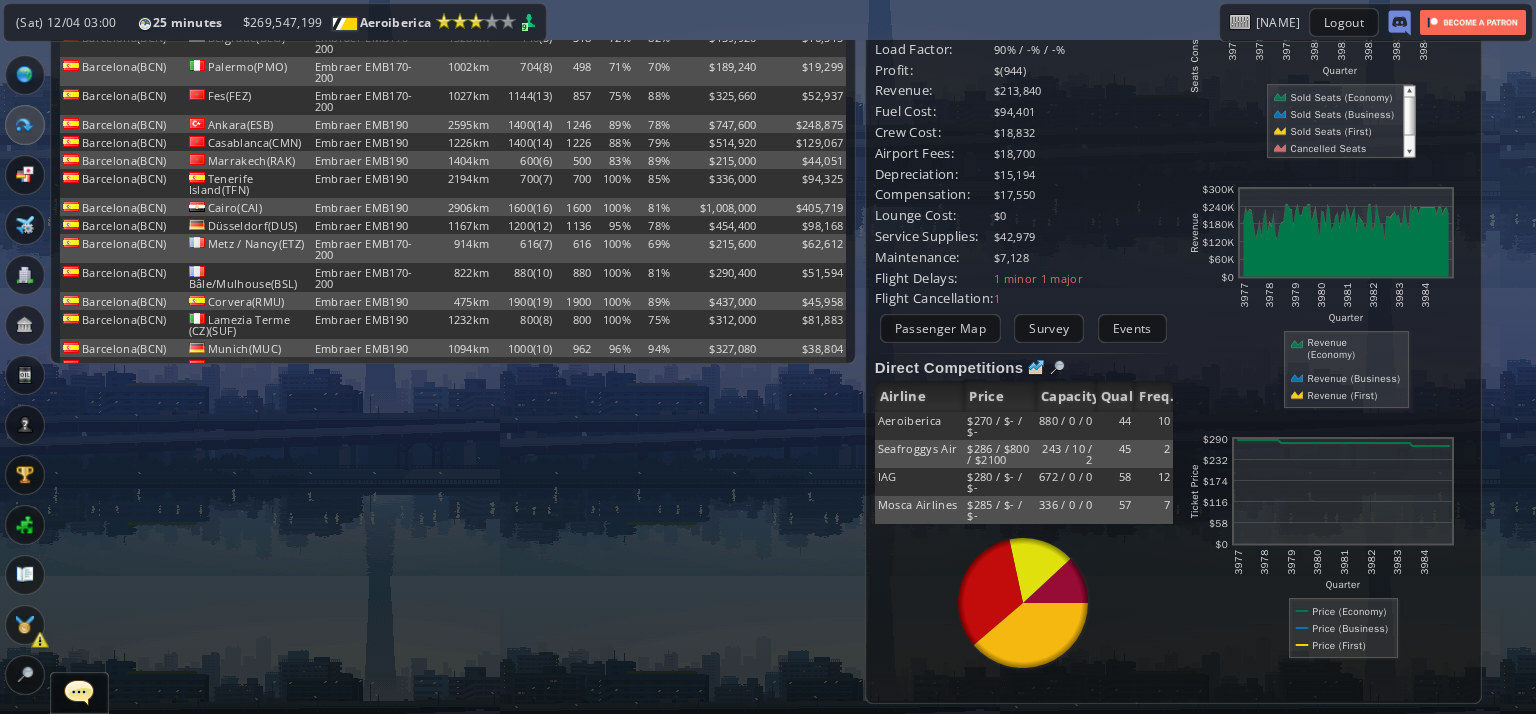 scroll, scrollTop: 0, scrollLeft: 0, axis: both 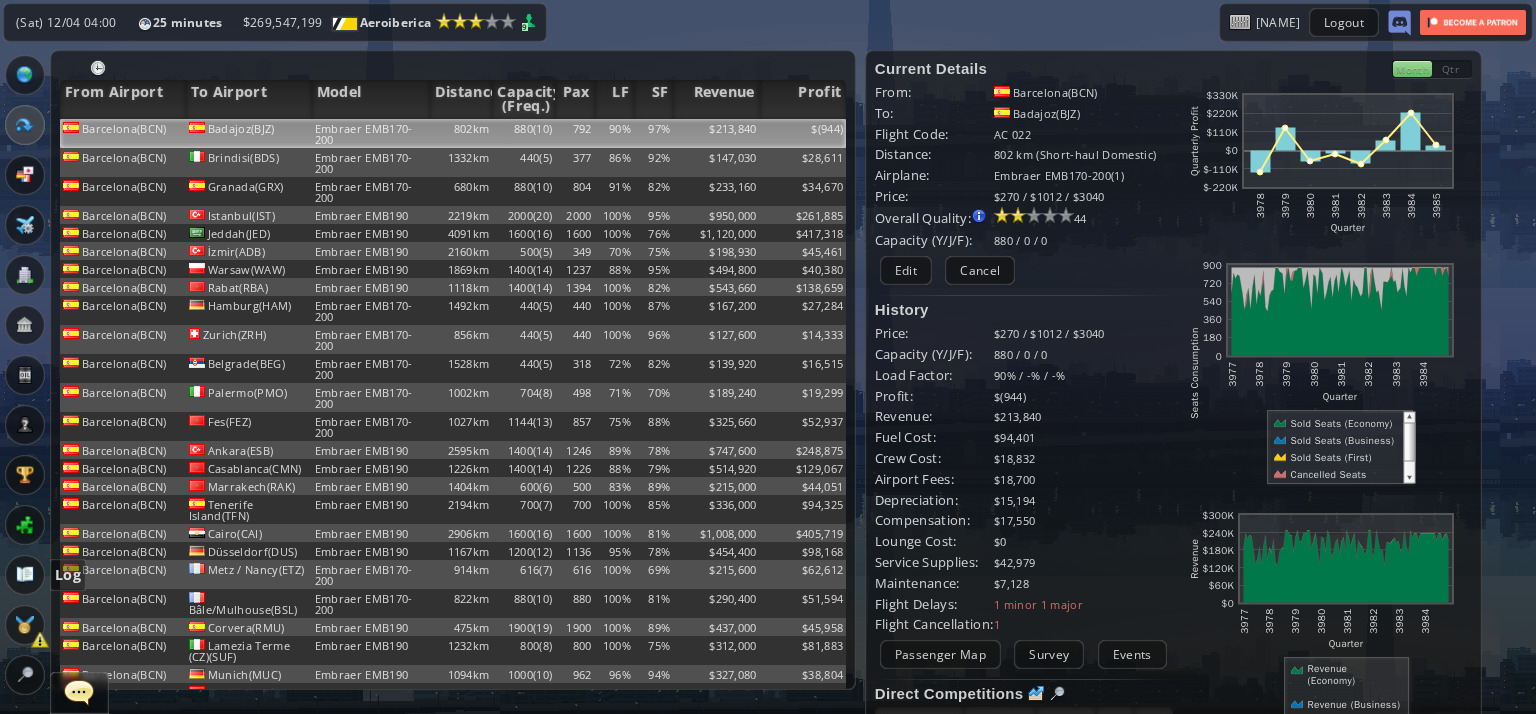 click at bounding box center [25, 575] 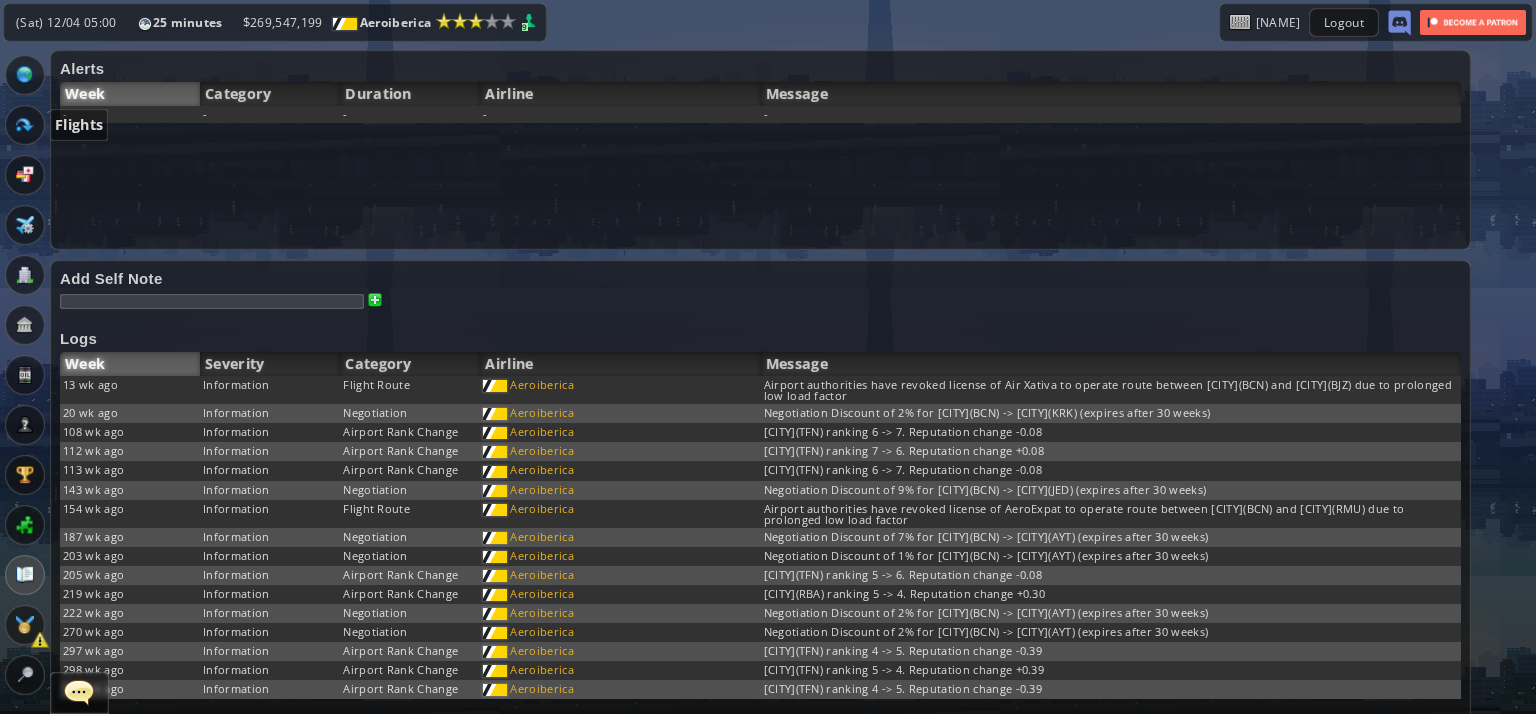 click at bounding box center [25, 125] 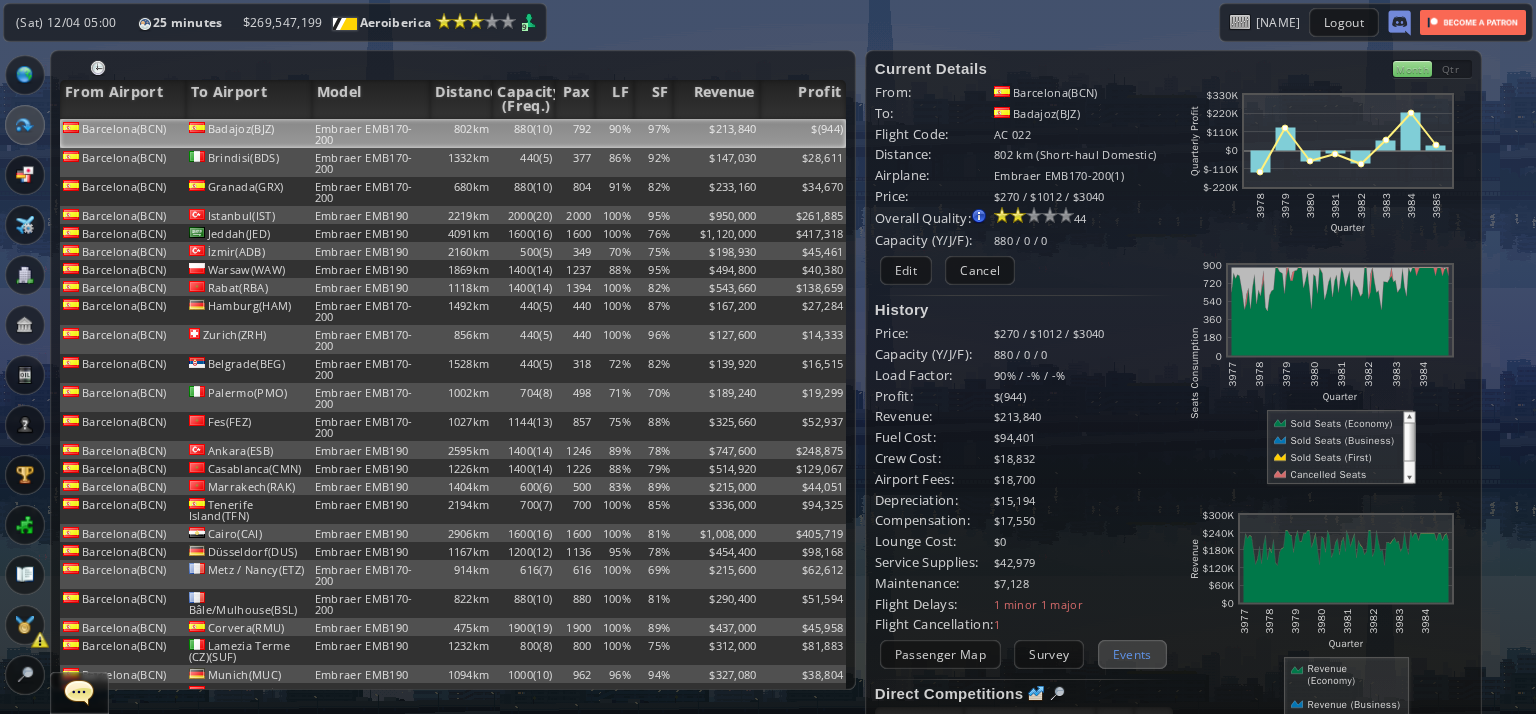 click on "Events" at bounding box center [1132, 654] 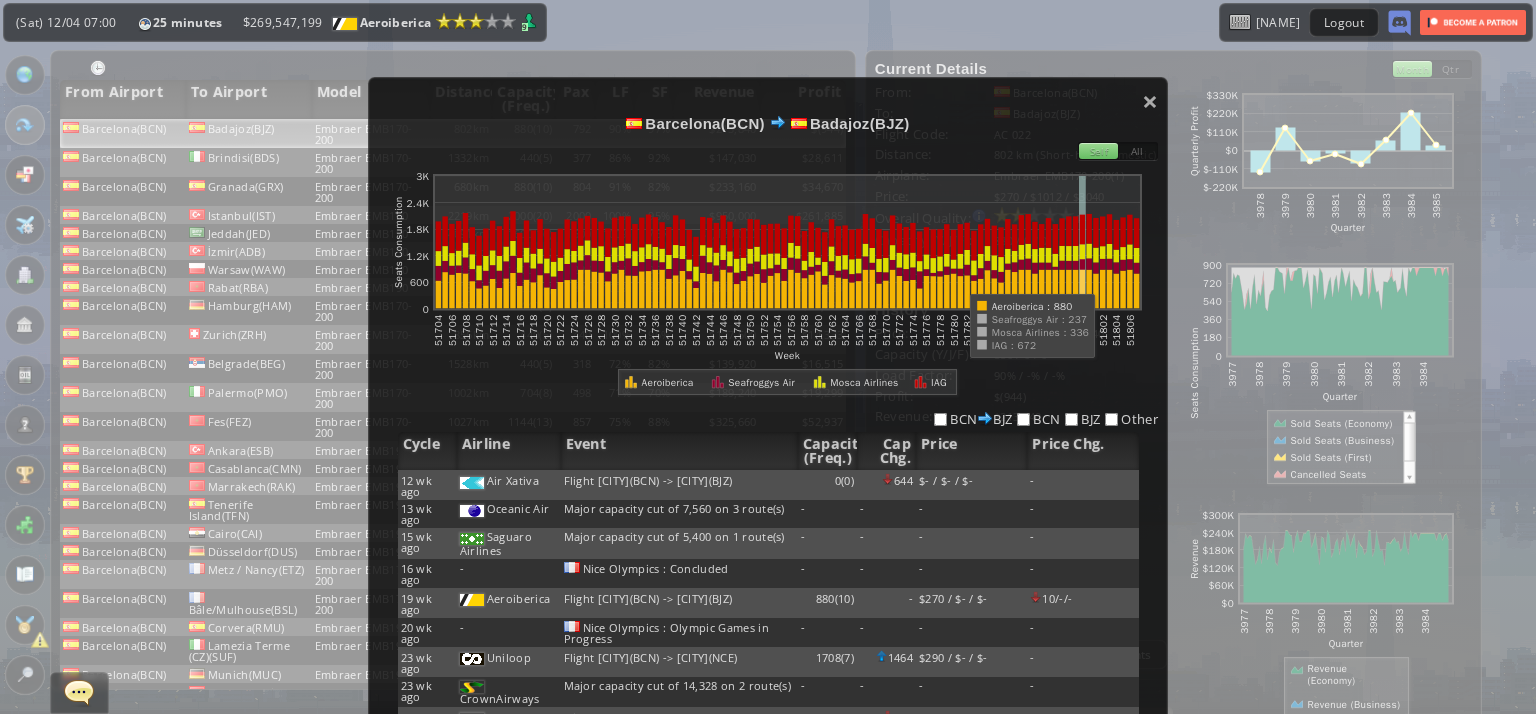 scroll, scrollTop: 0, scrollLeft: 0, axis: both 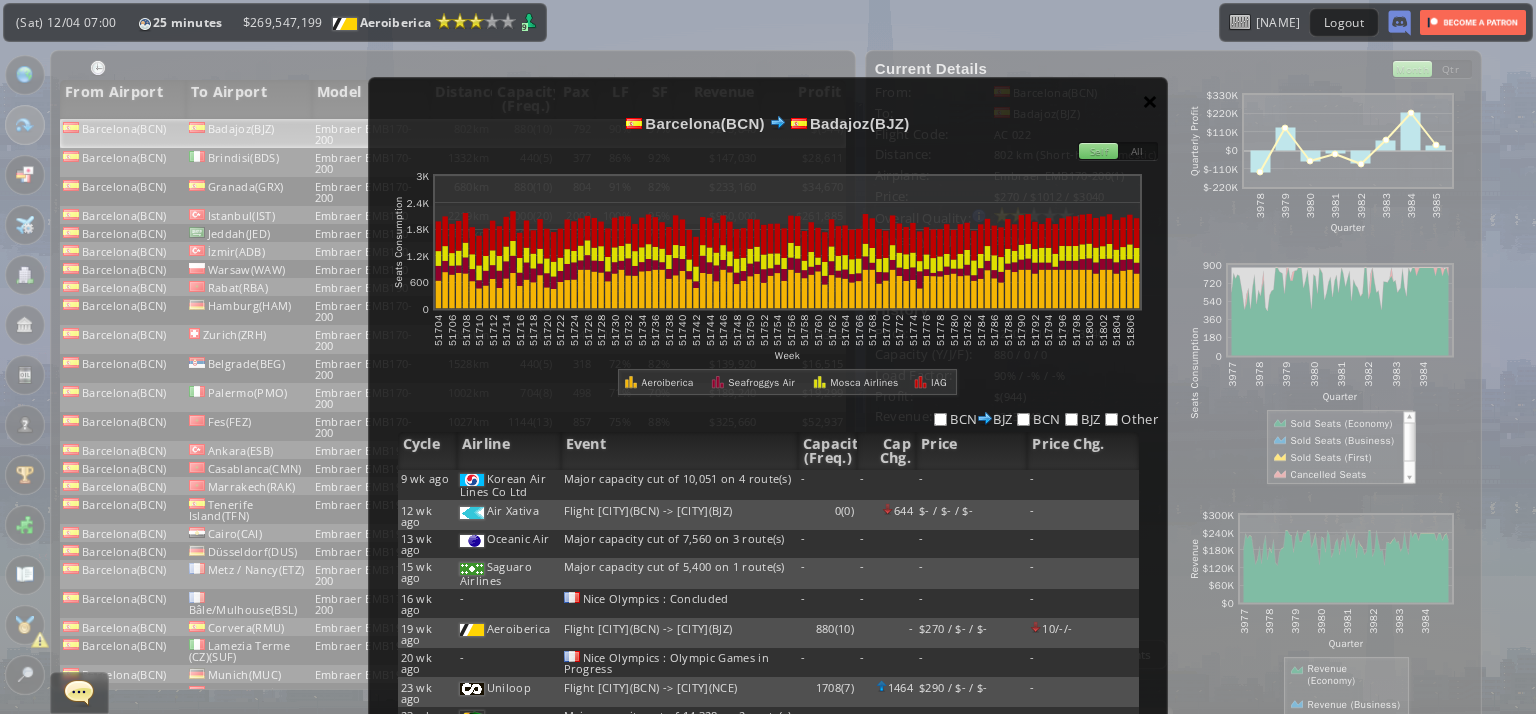 click on "×" at bounding box center [1150, 101] 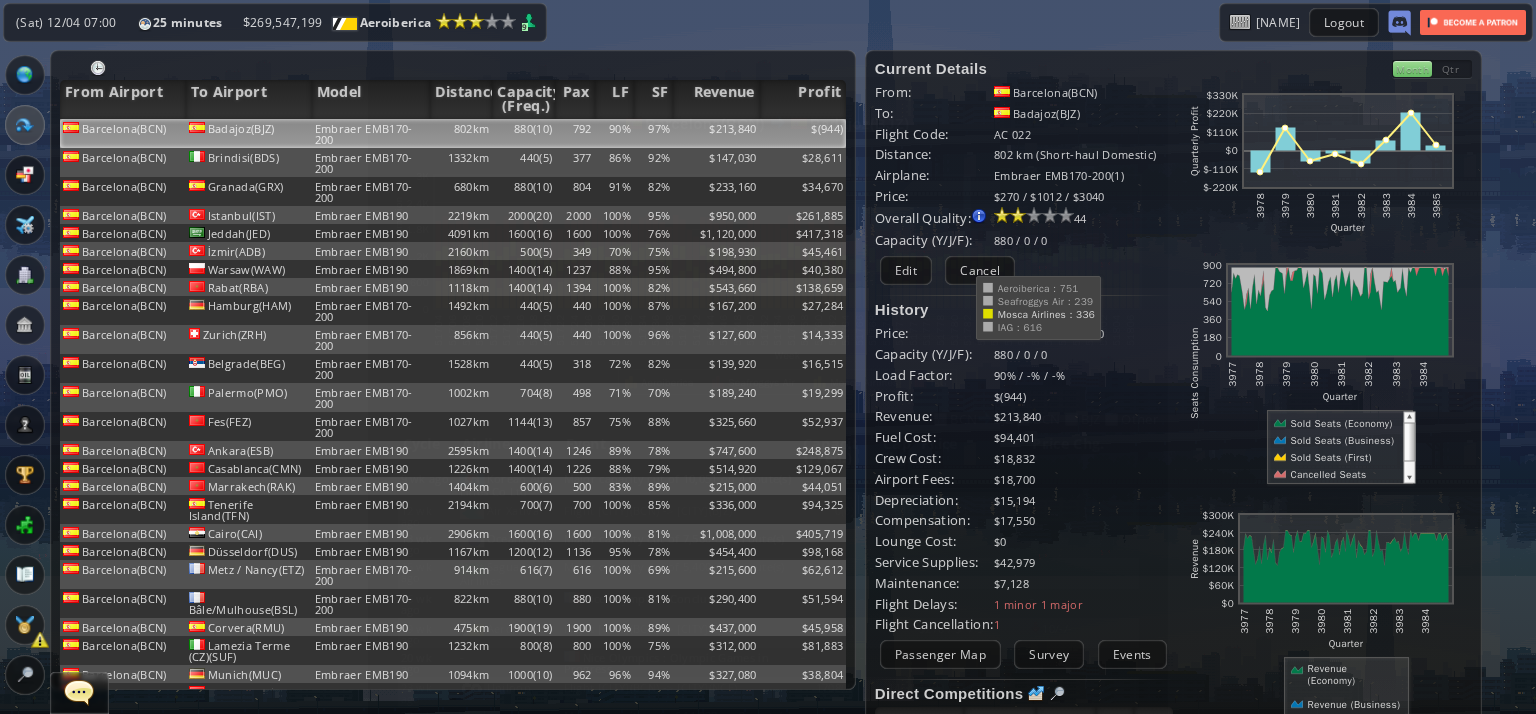 scroll, scrollTop: 0, scrollLeft: 0, axis: both 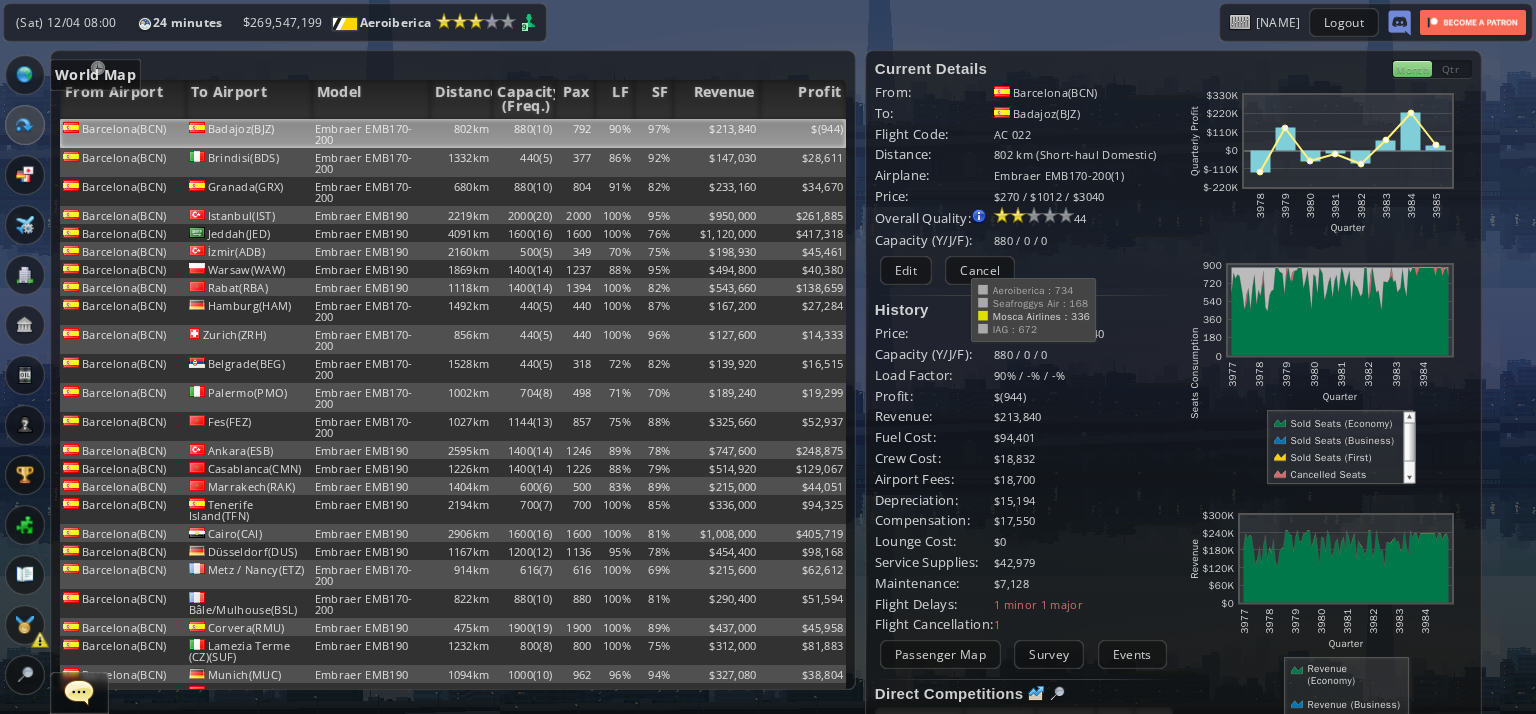 click at bounding box center (25, 75) 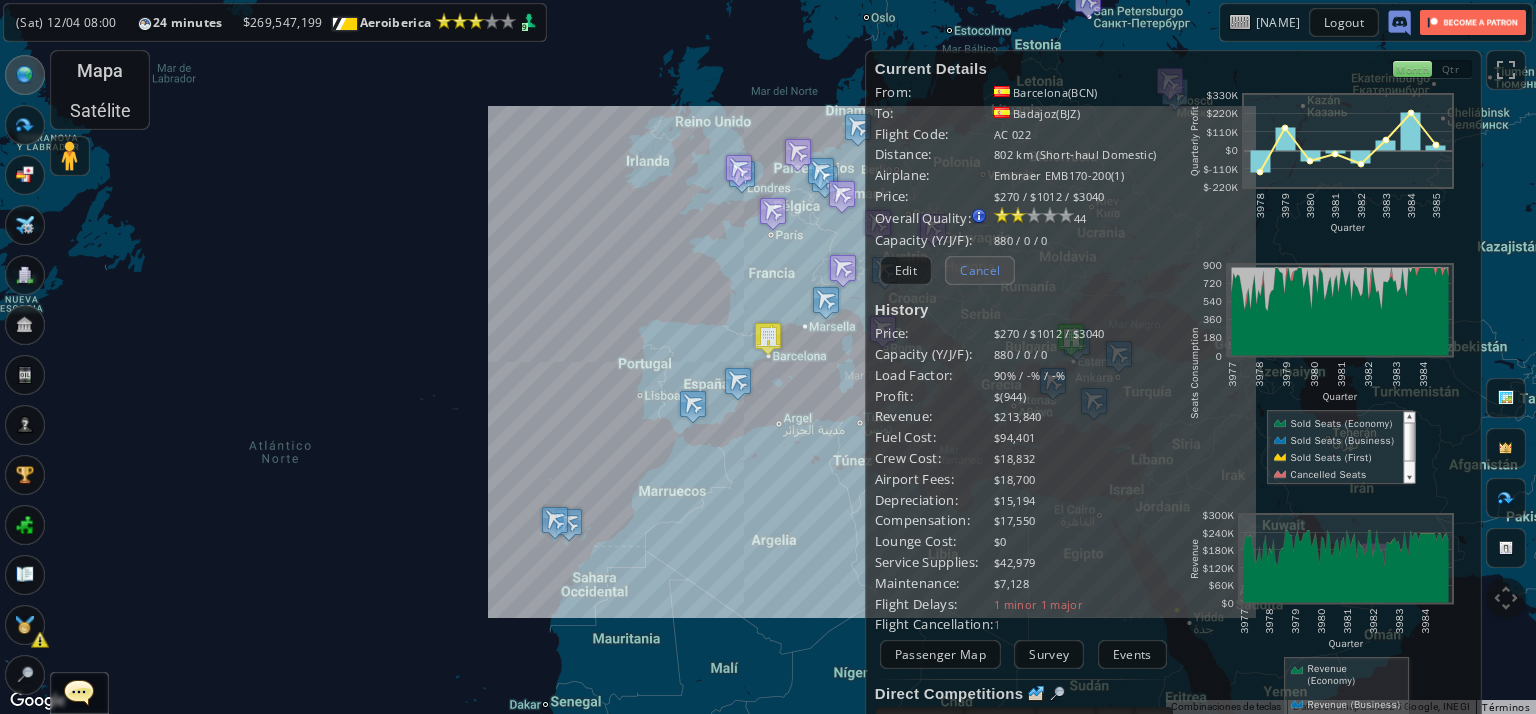 click on "Cancel" at bounding box center [980, 270] 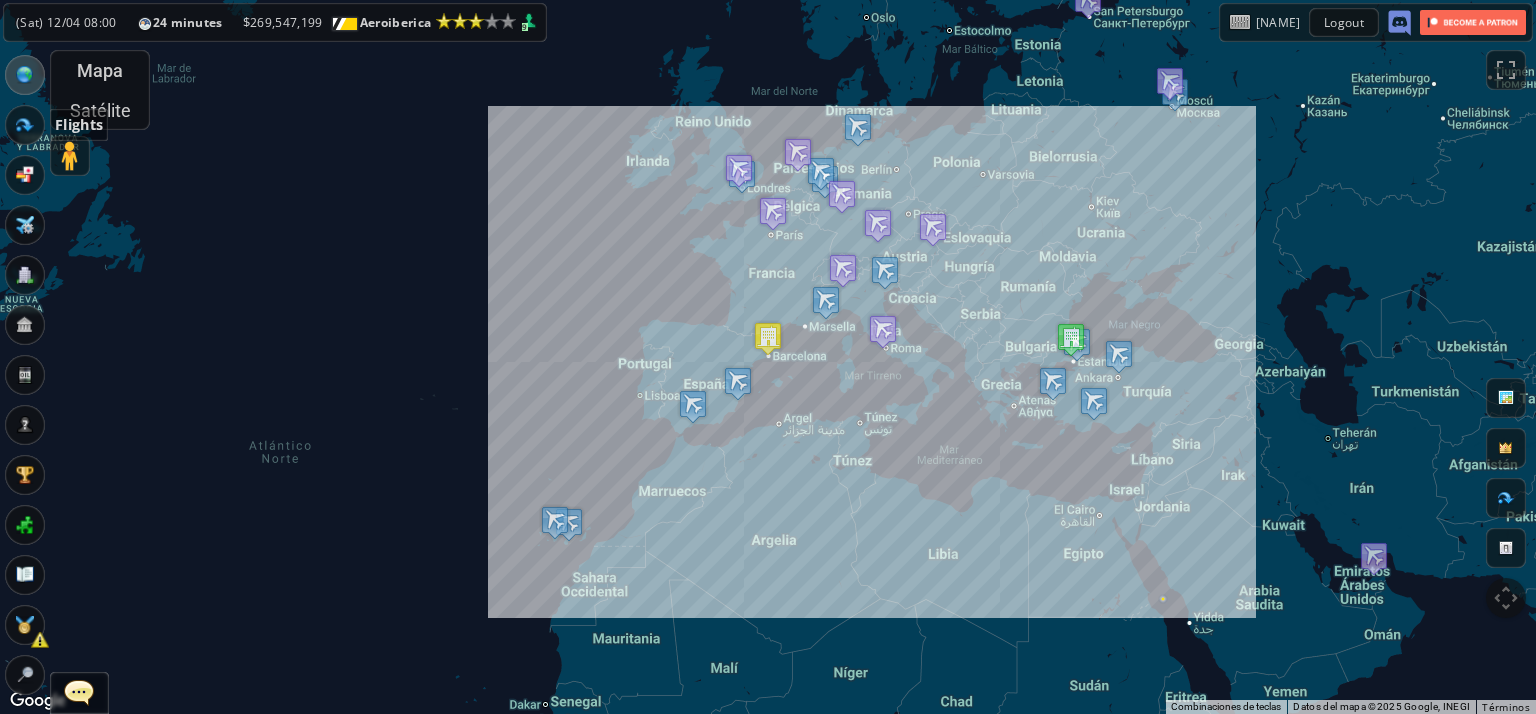 click at bounding box center (25, 125) 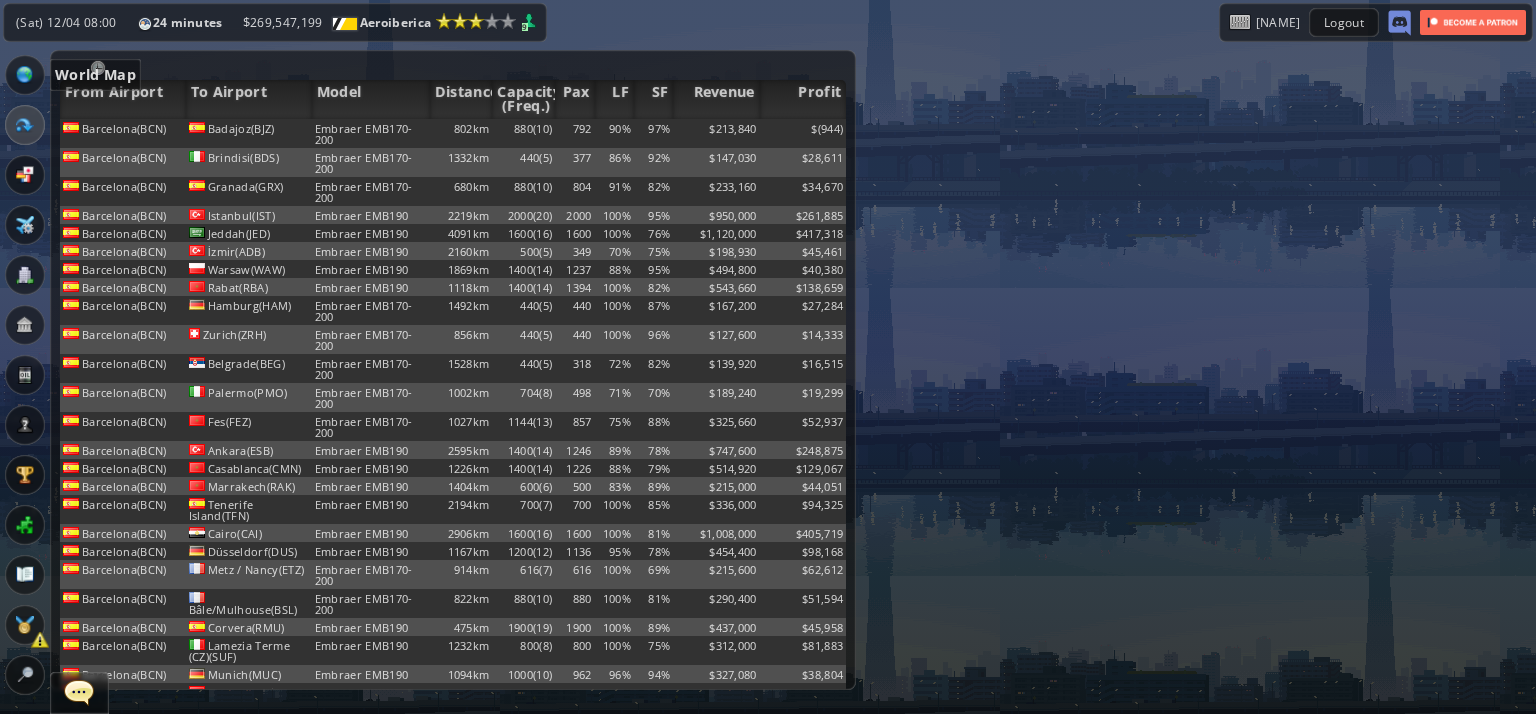 click at bounding box center [25, 75] 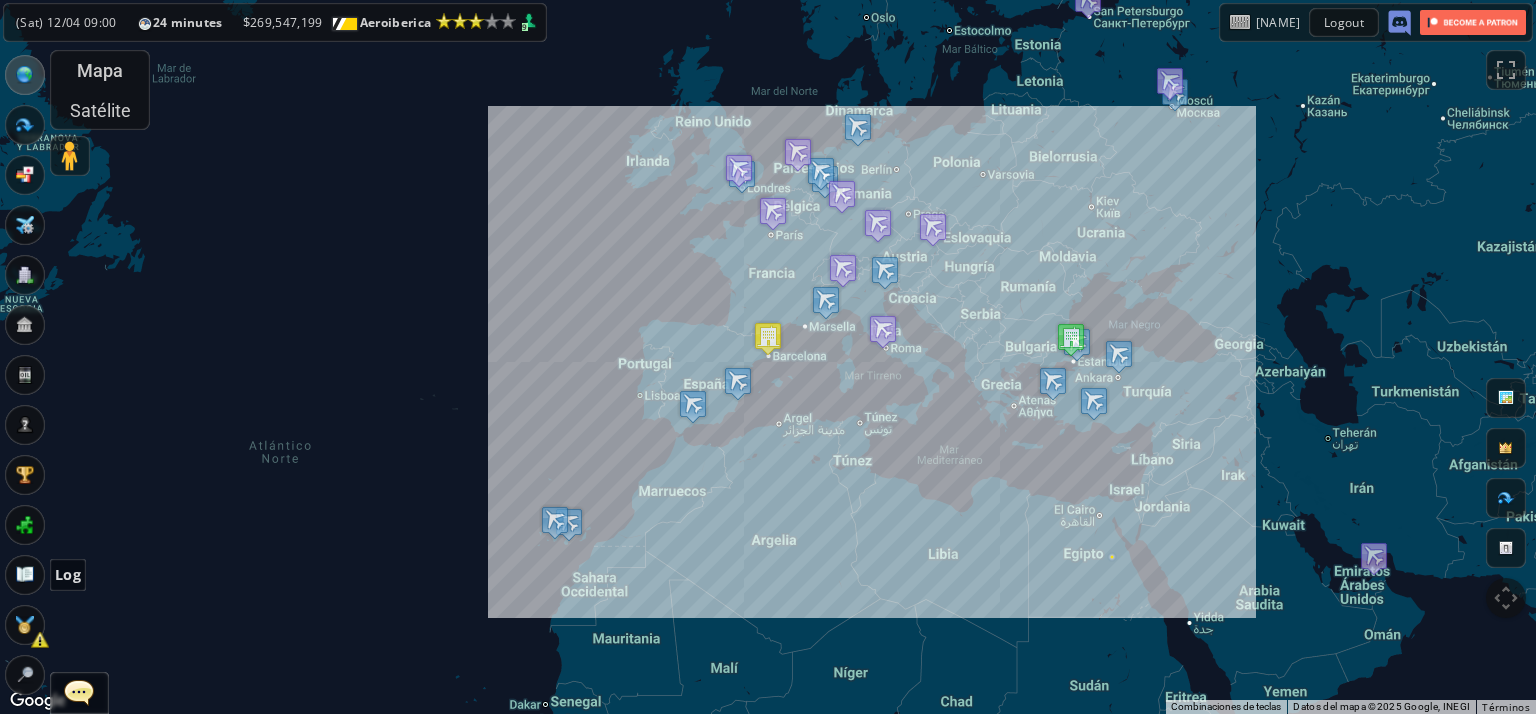 click at bounding box center [25, 575] 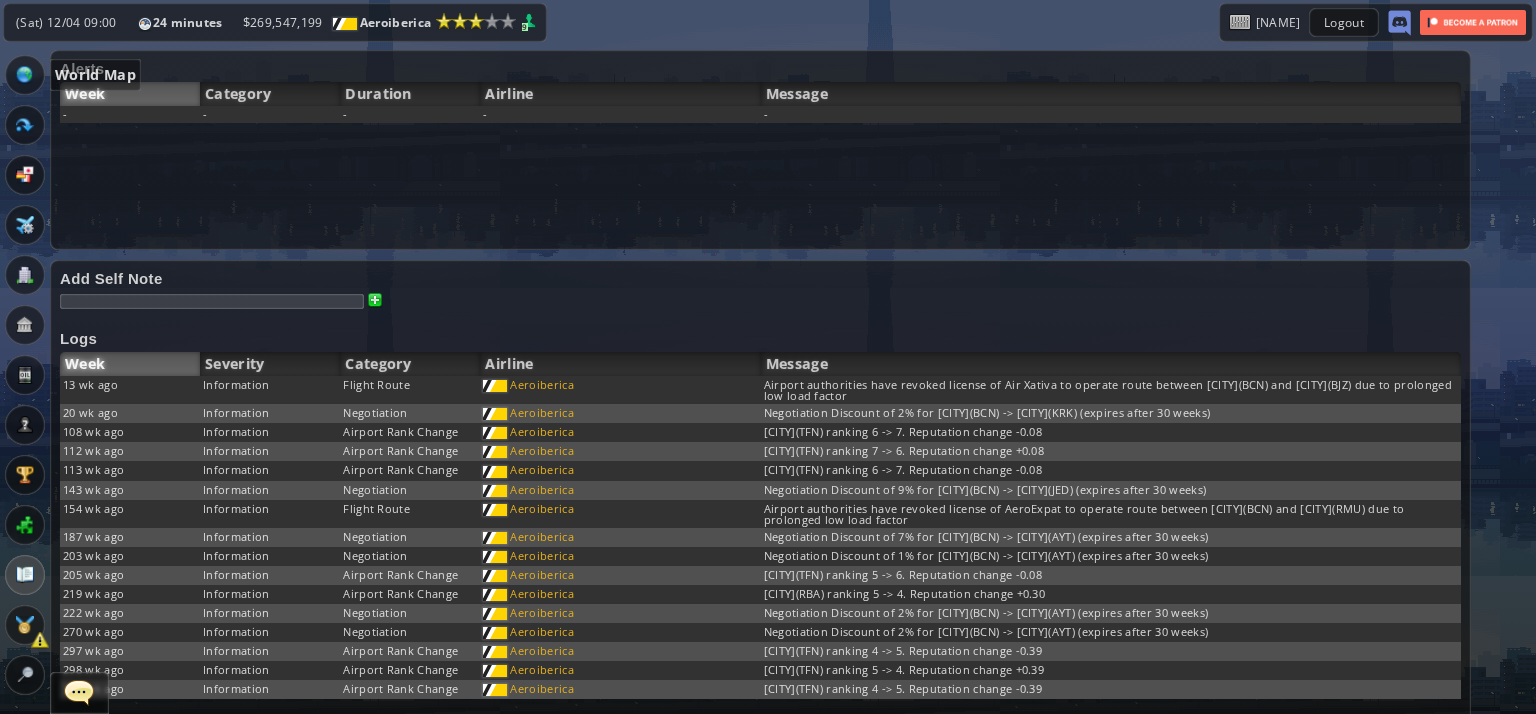 click at bounding box center (25, 75) 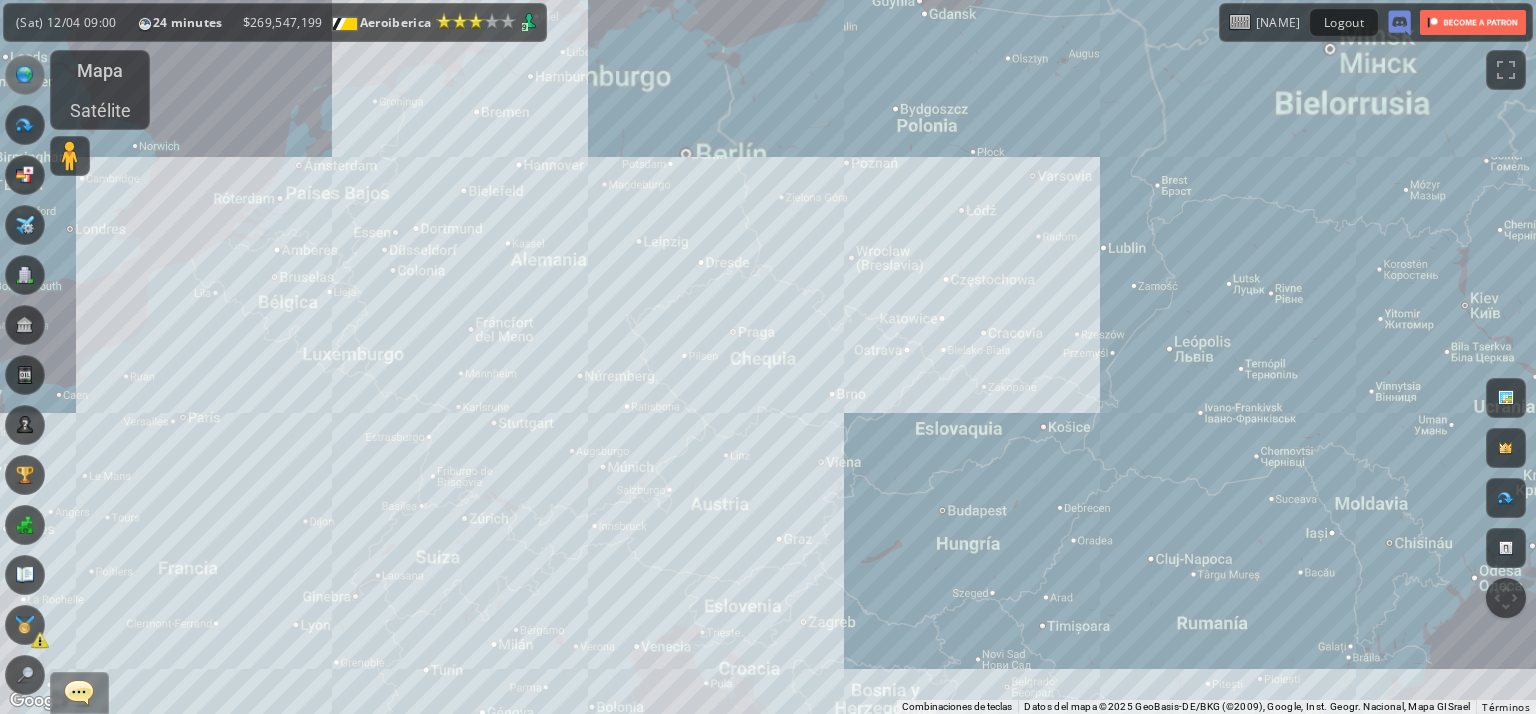 drag, startPoint x: 1008, startPoint y: 225, endPoint x: 893, endPoint y: 448, distance: 250.90636 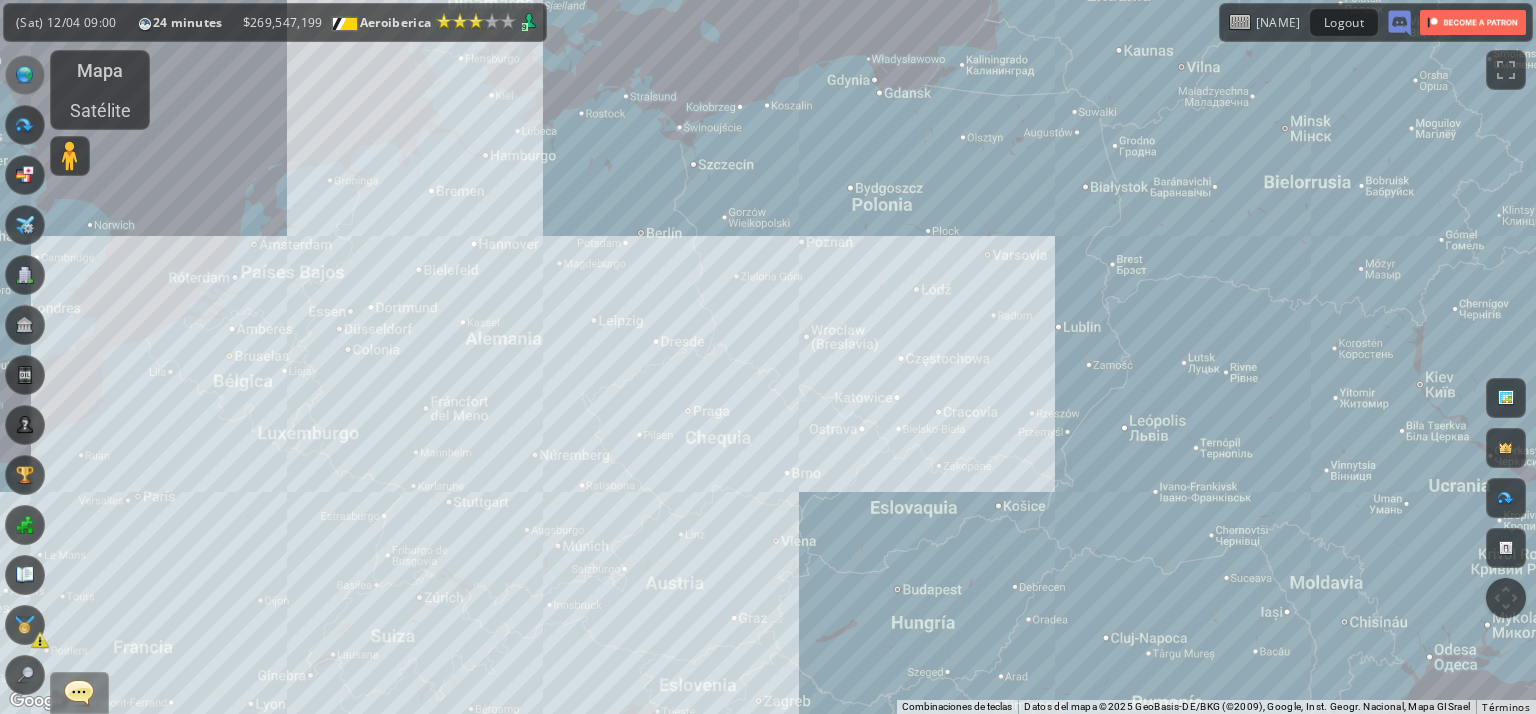 click on "Para desplazarte, pulsa las teclas de flecha." at bounding box center [768, 357] 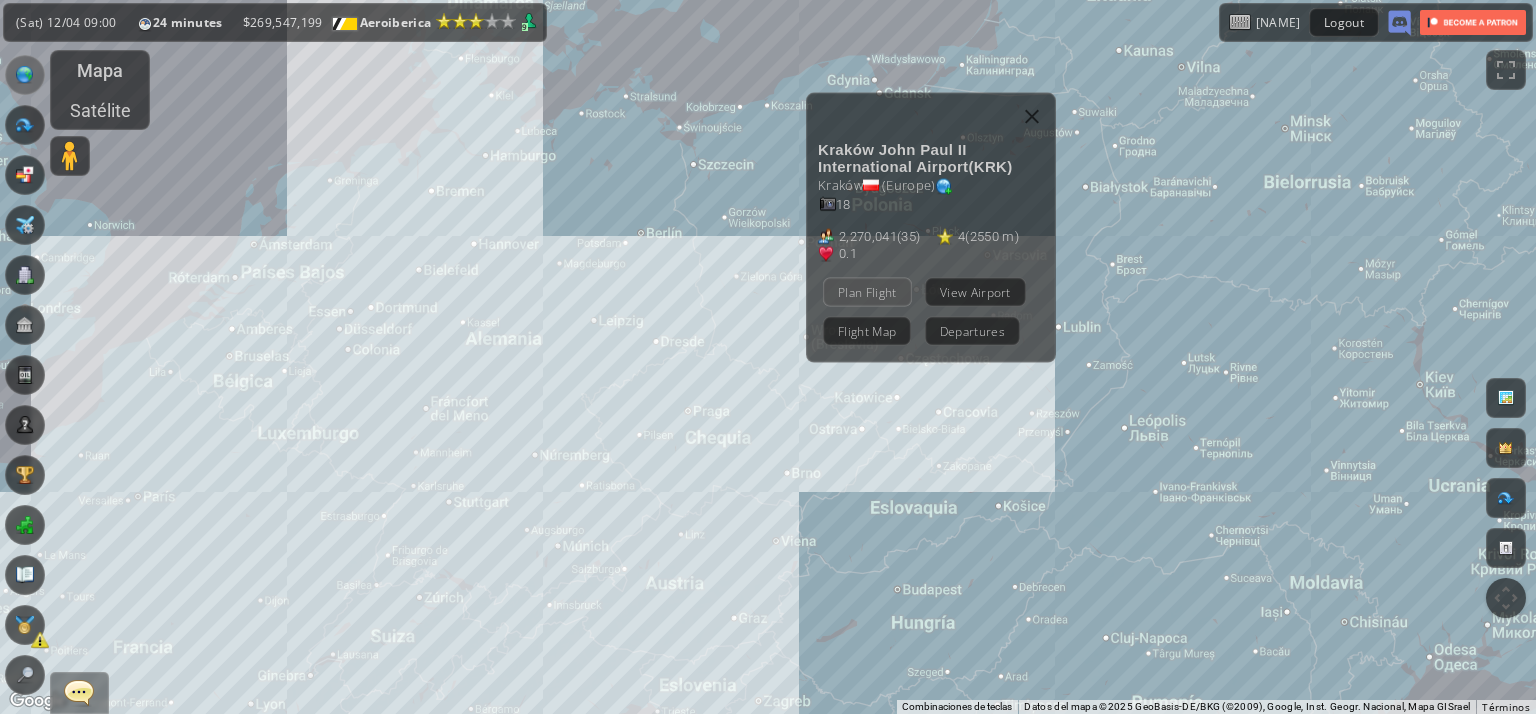 click on "Plan Flight" at bounding box center (867, 292) 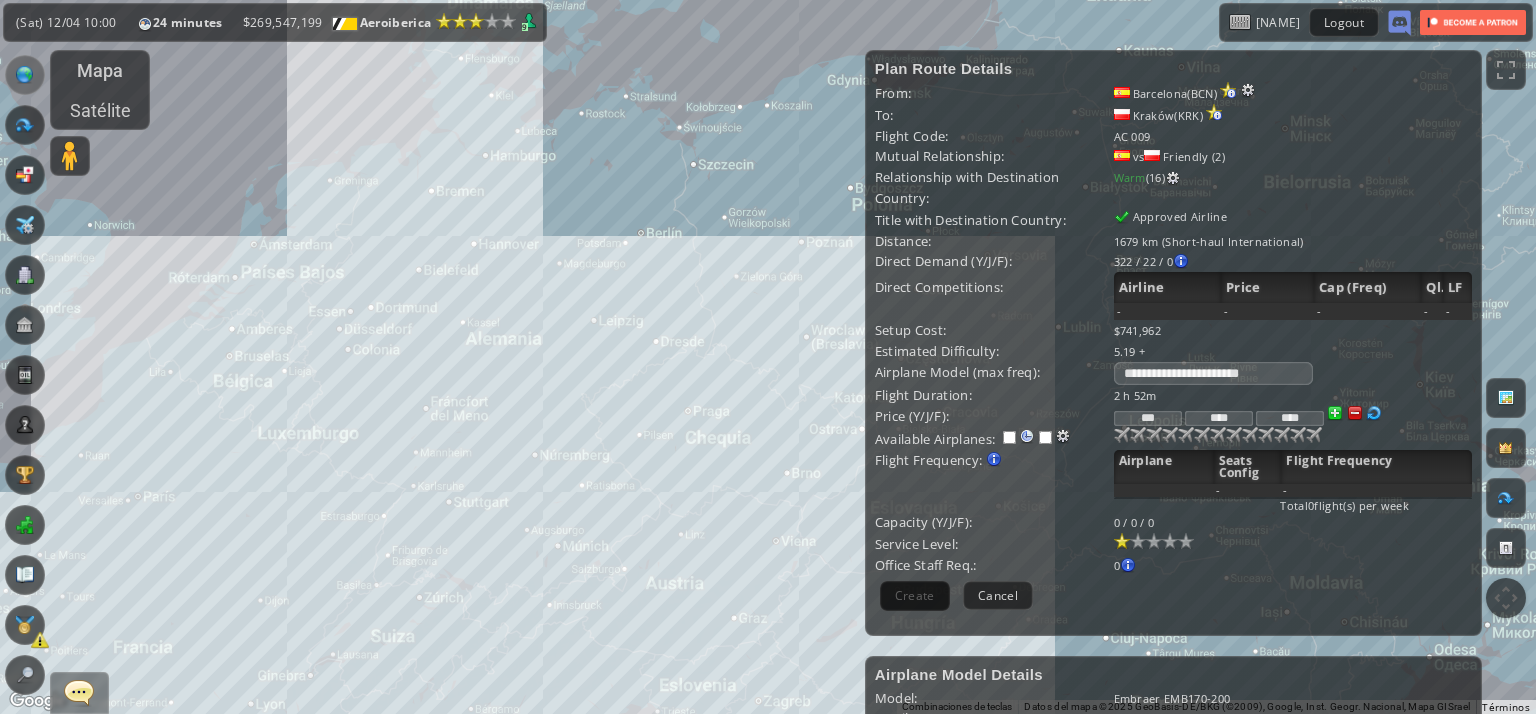 scroll, scrollTop: 100, scrollLeft: 0, axis: vertical 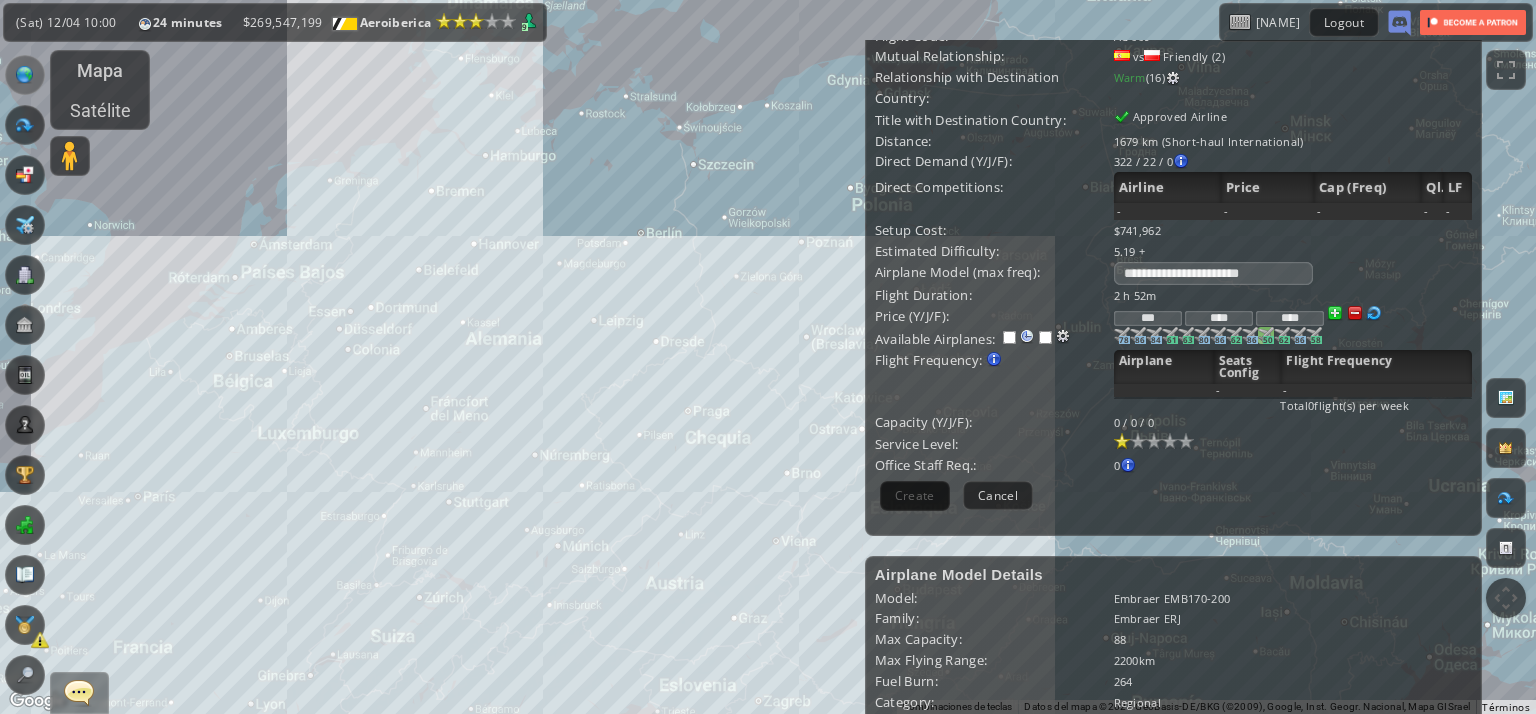 click on "50" at bounding box center [1124, 340] 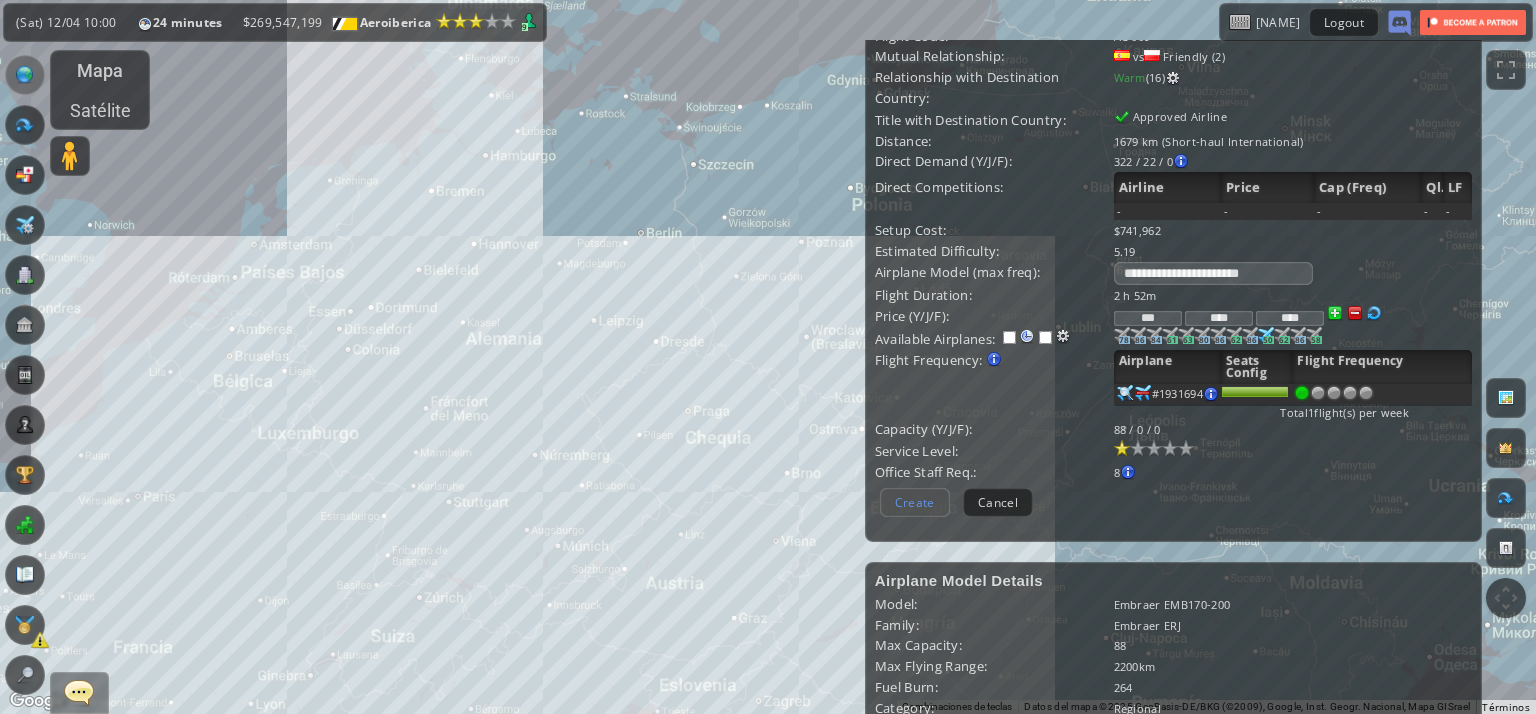 click on "Create" at bounding box center (915, 502) 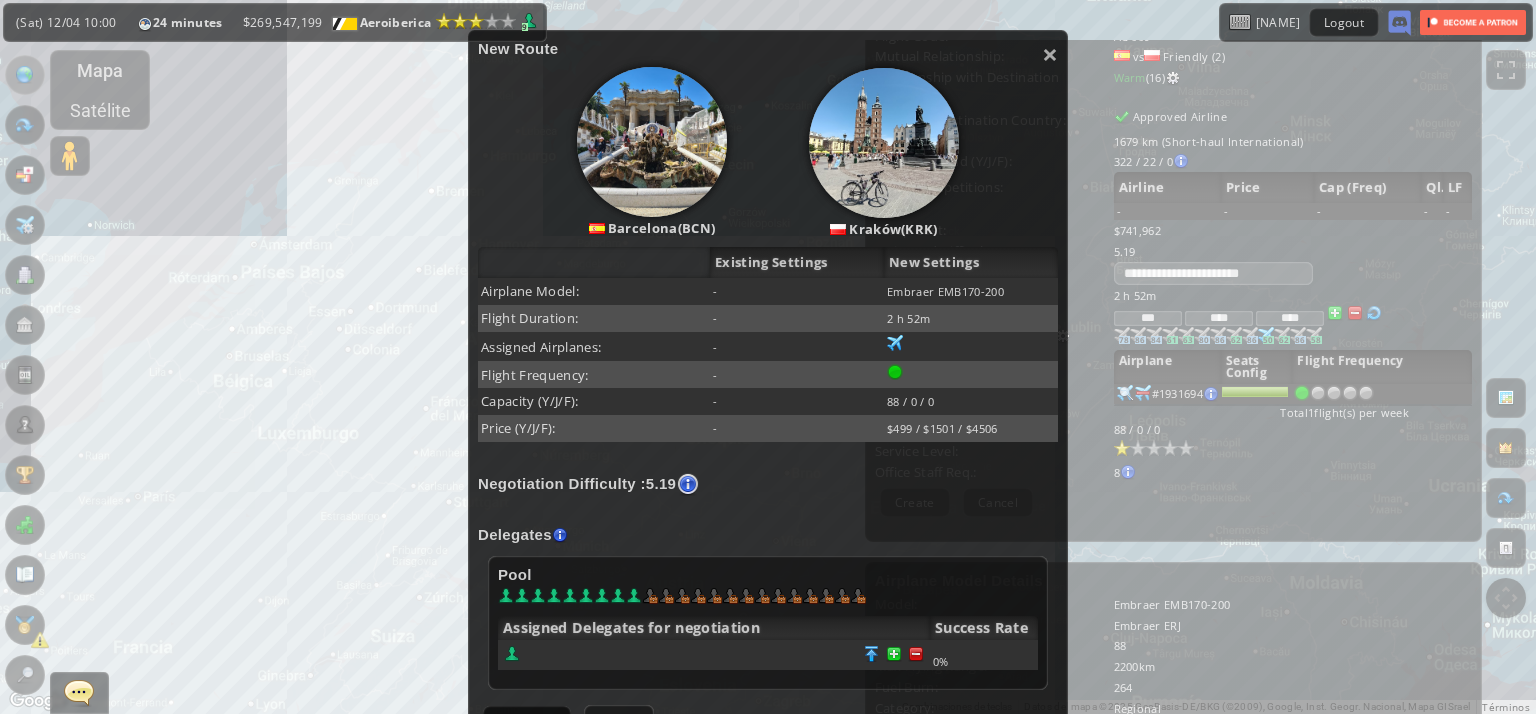 scroll, scrollTop: 300, scrollLeft: 0, axis: vertical 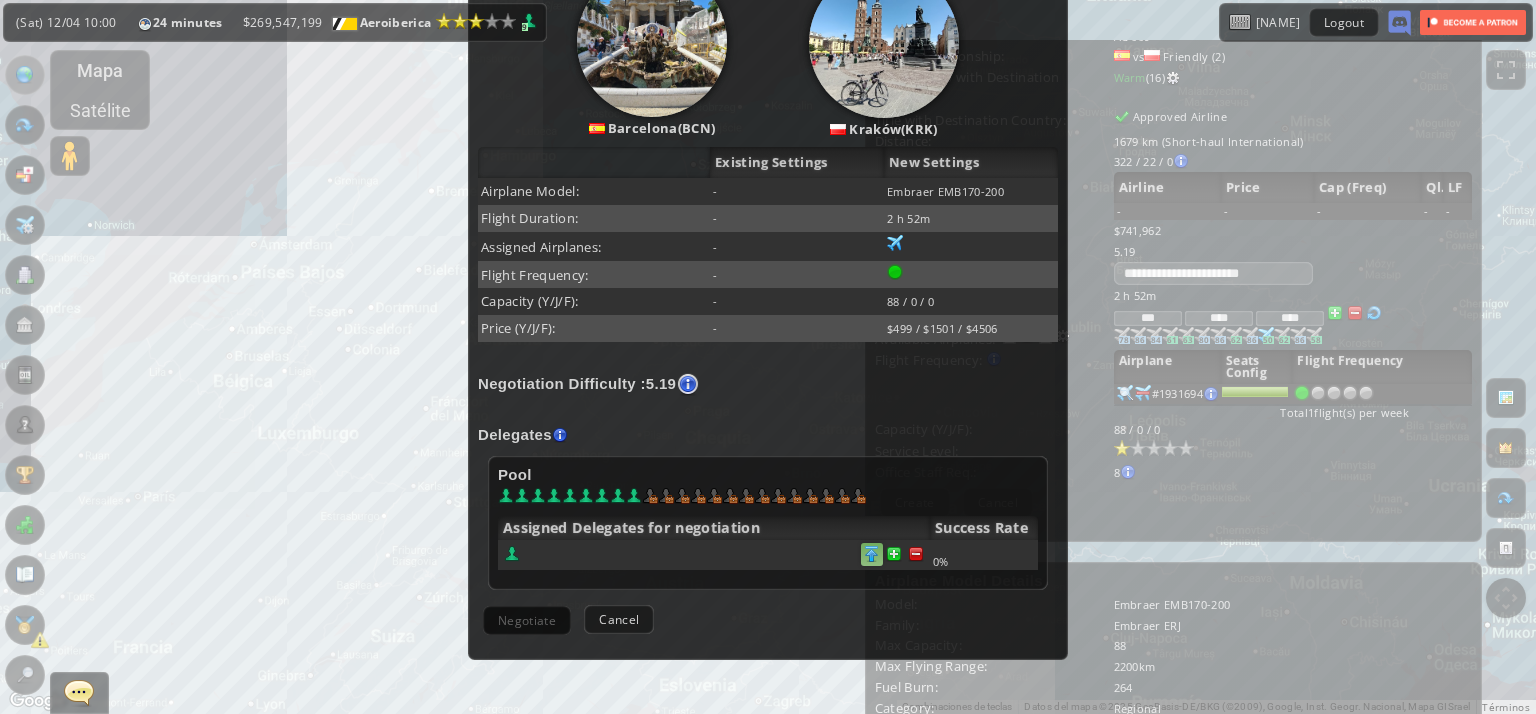 click at bounding box center (916, 554) 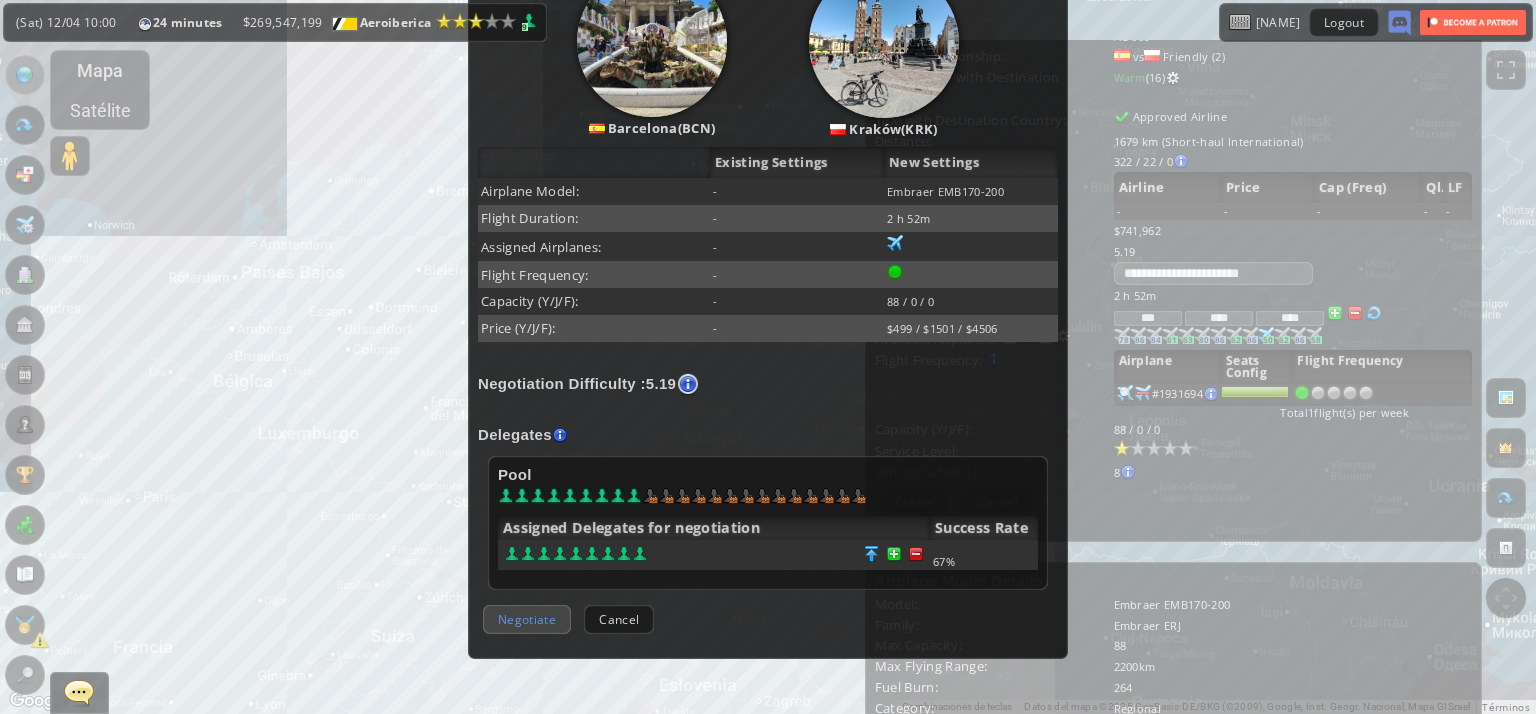 click on "Negotiate" at bounding box center (527, 619) 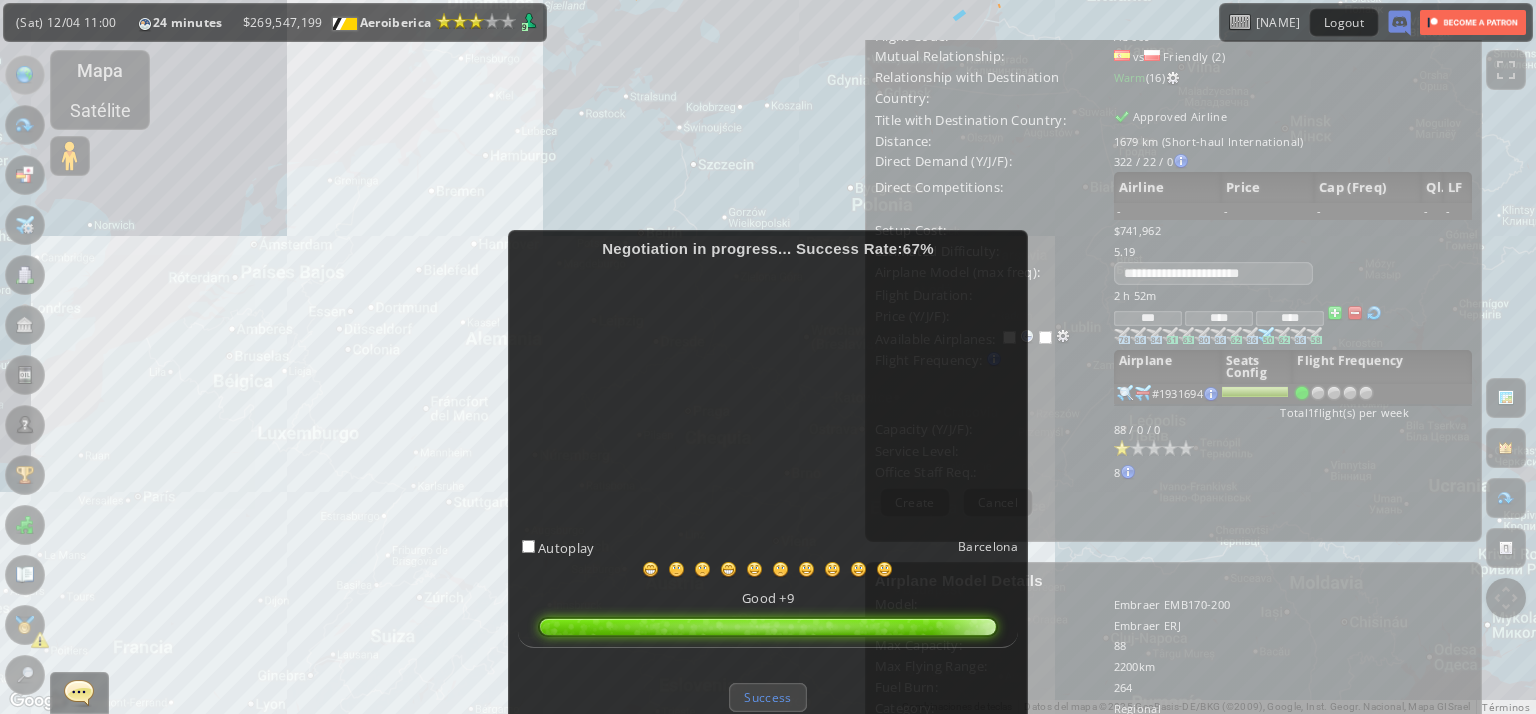 click on "Success" at bounding box center [767, 697] 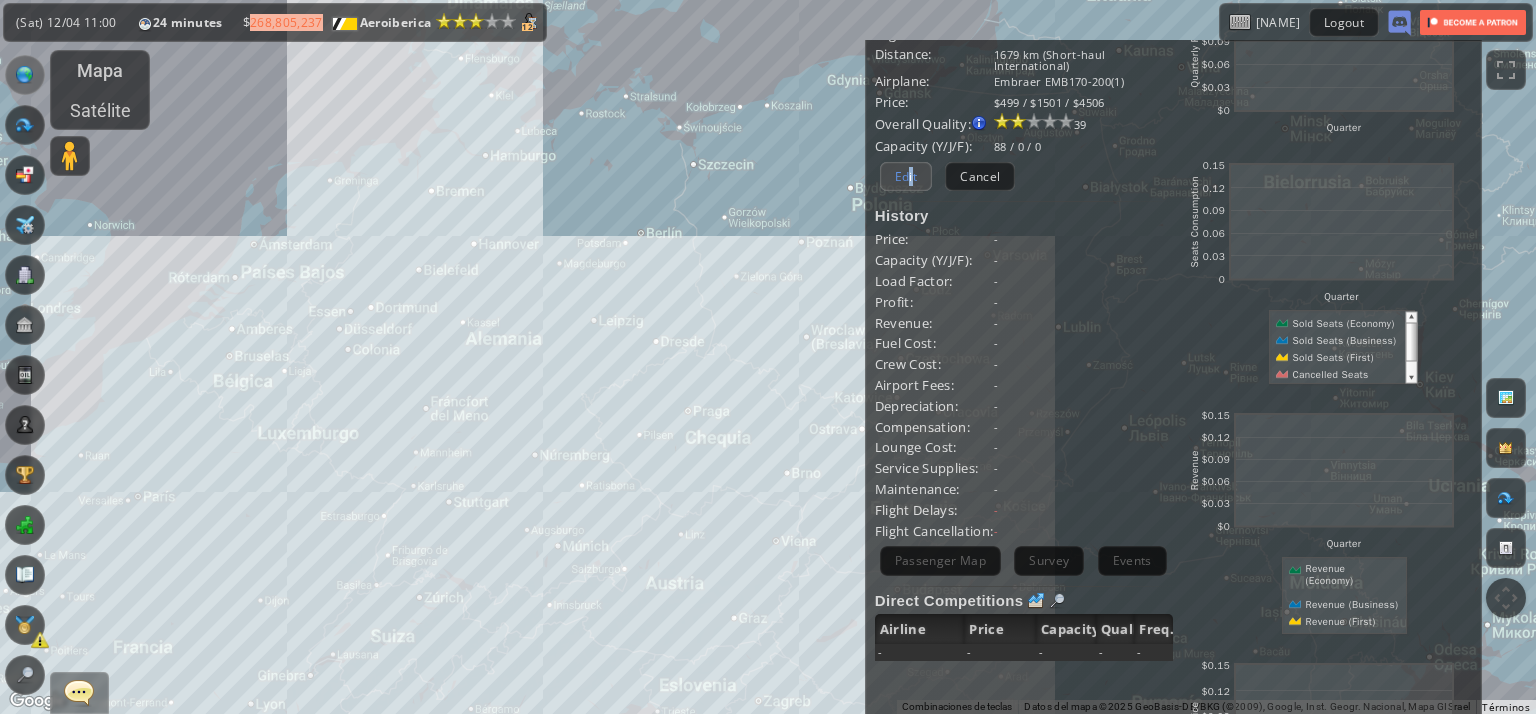 click on "Edit" at bounding box center [906, 176] 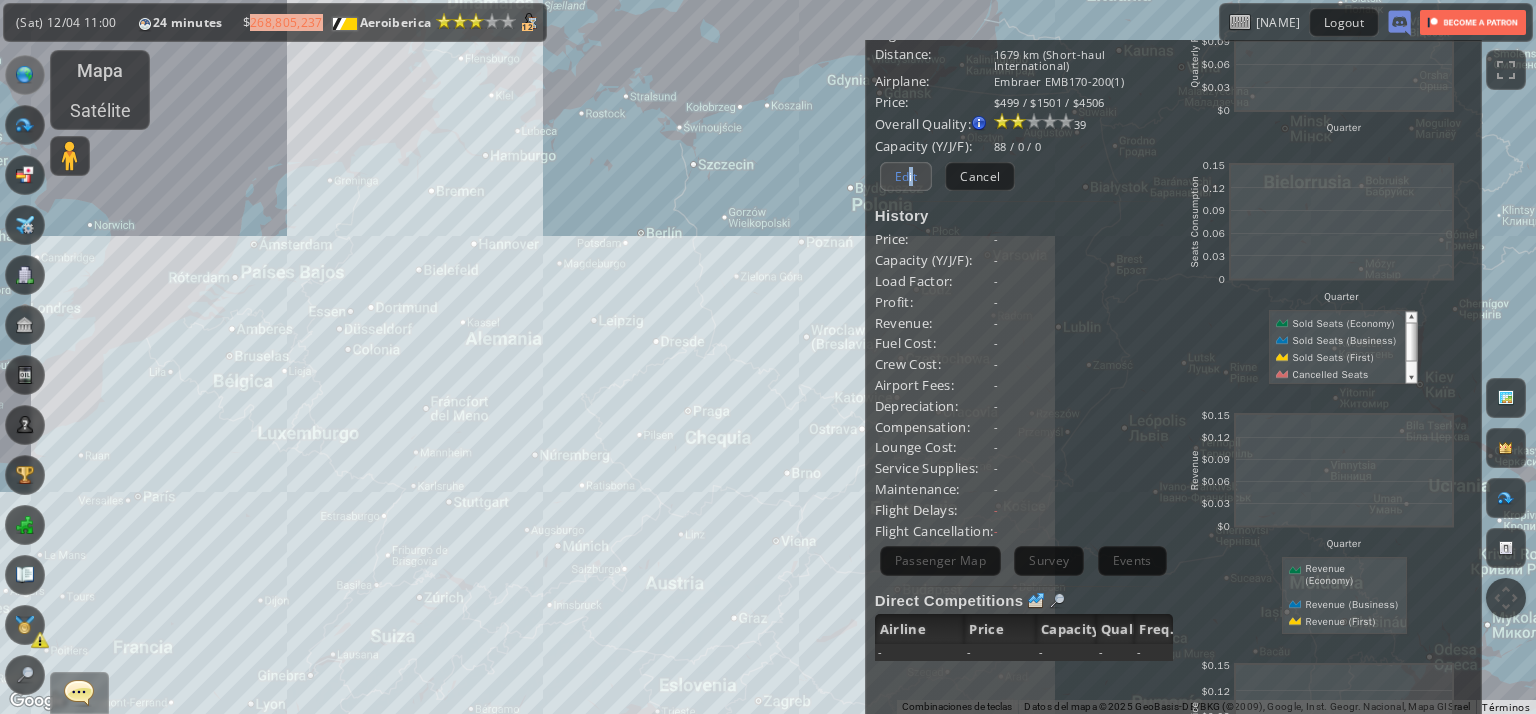 scroll, scrollTop: 0, scrollLeft: 0, axis: both 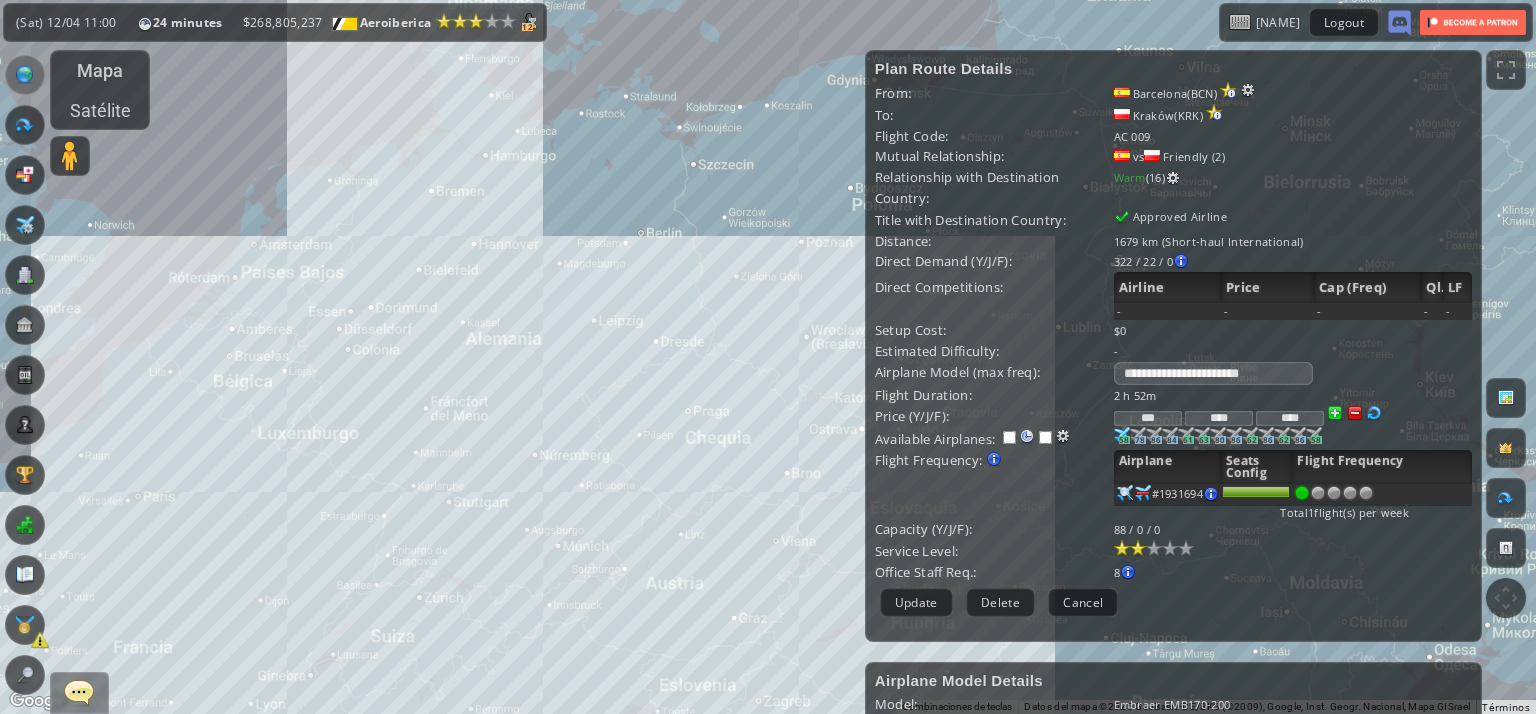 click at bounding box center (1138, 548) 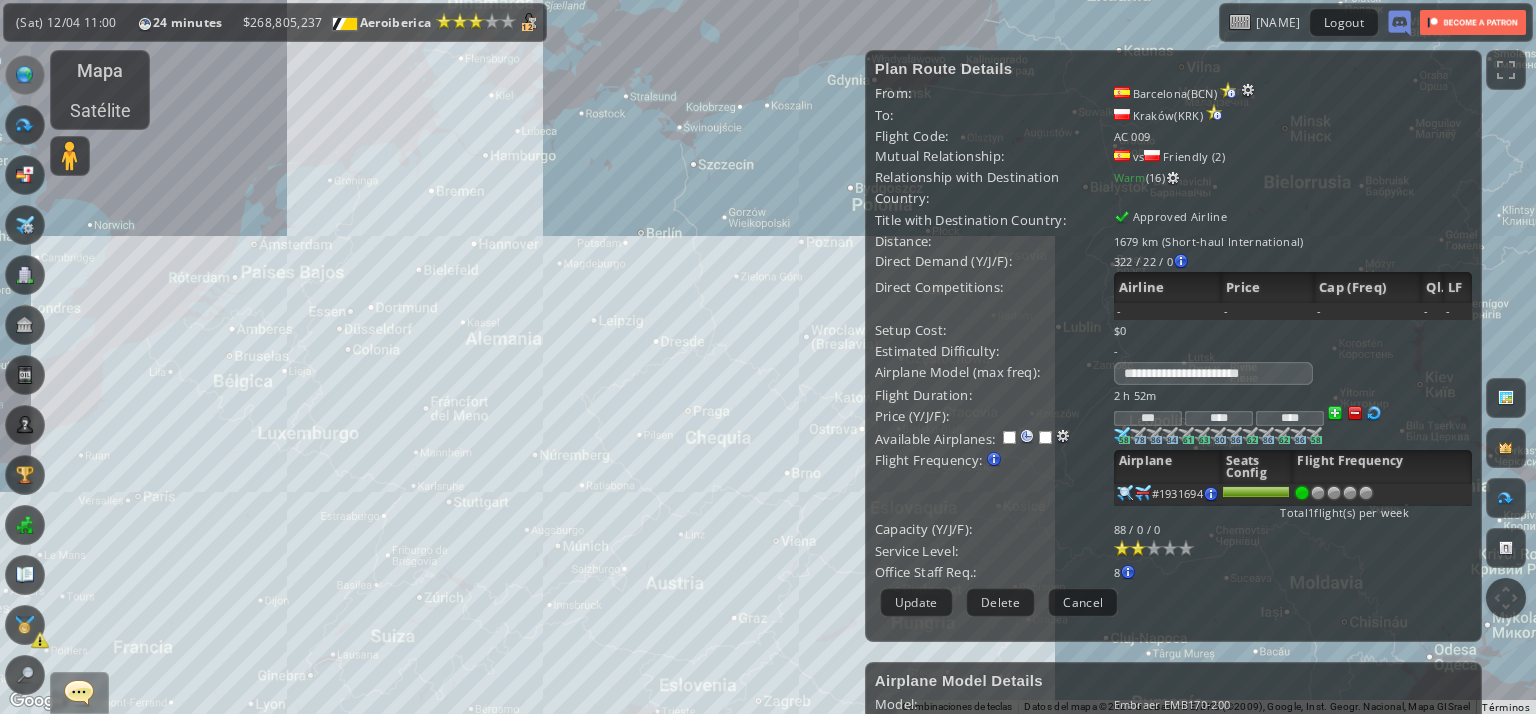 drag, startPoint x: 1148, startPoint y: 392, endPoint x: 1097, endPoint y: 390, distance: 51.0392 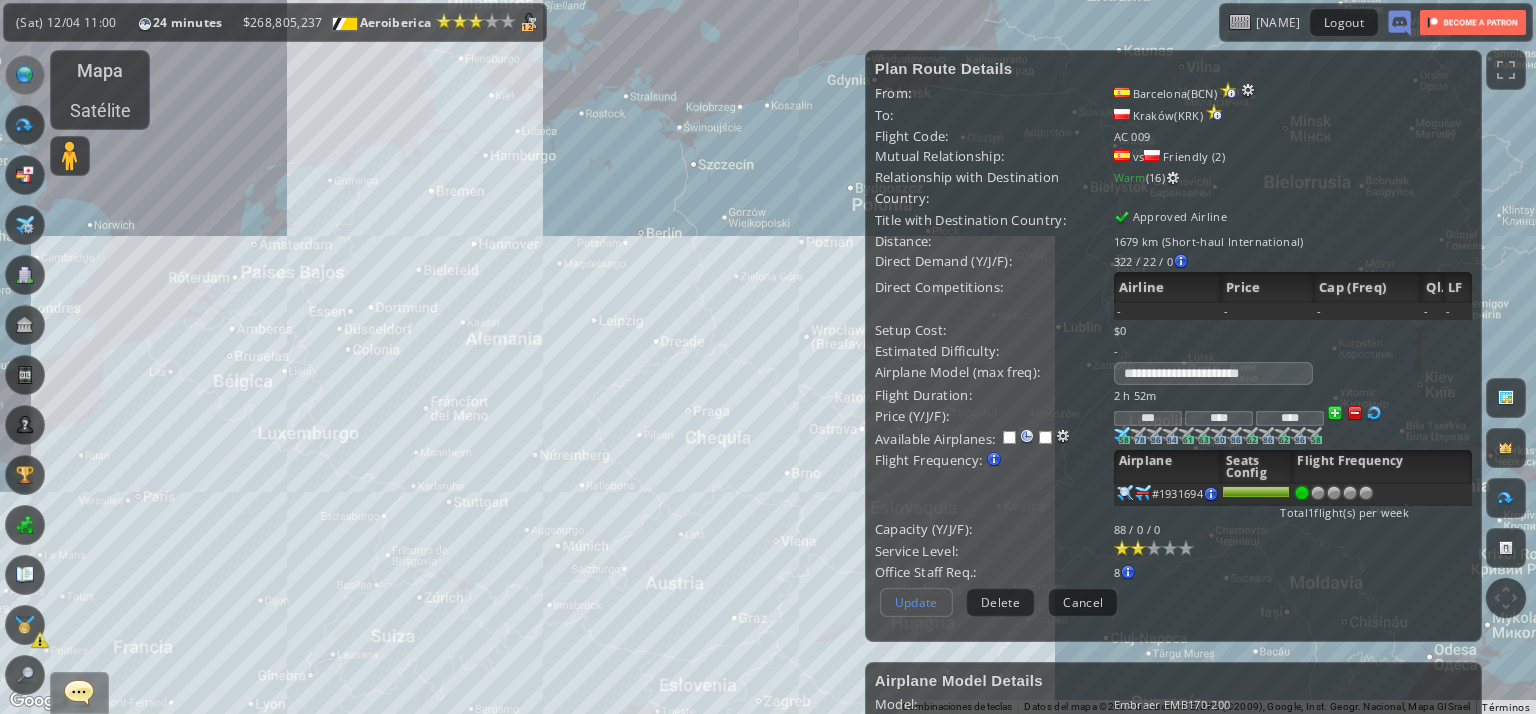 type on "***" 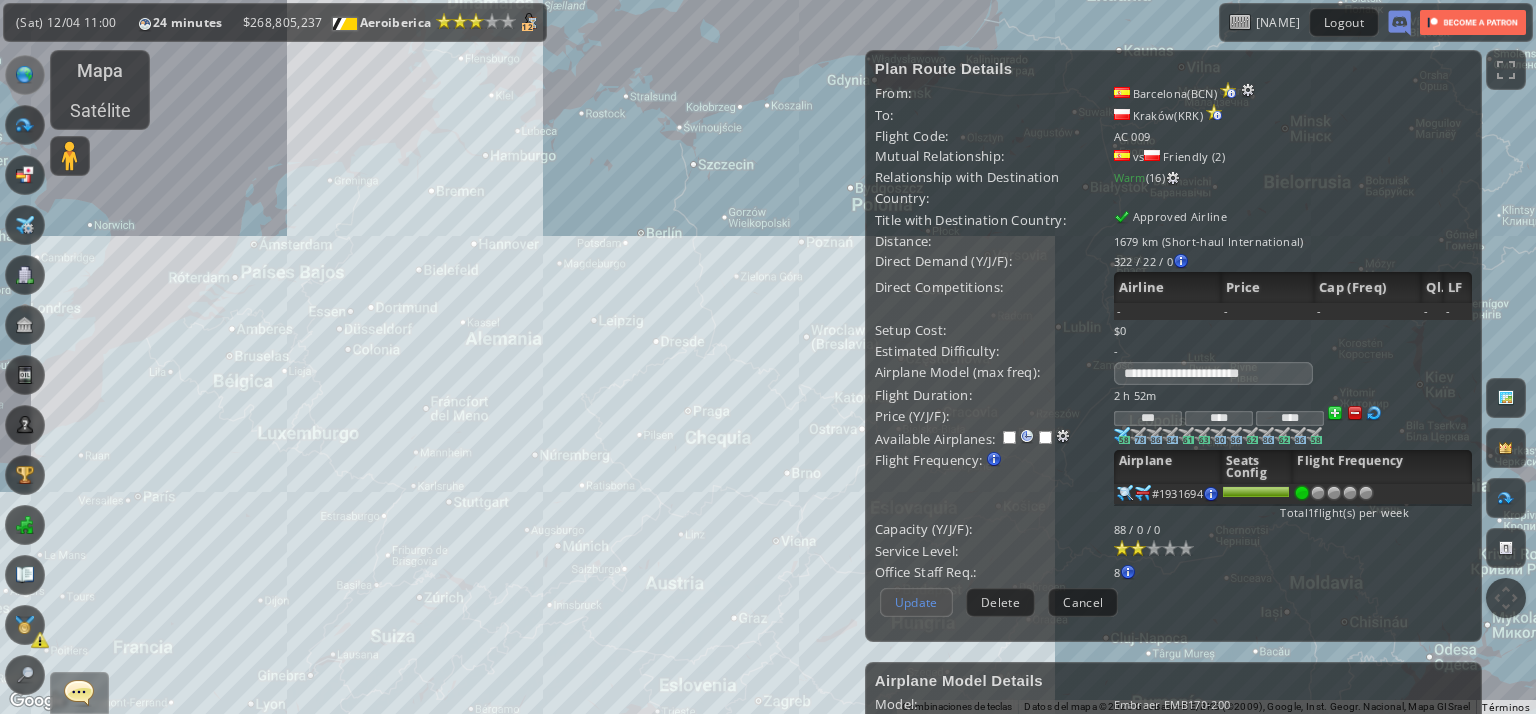 click on "Update" at bounding box center [916, 602] 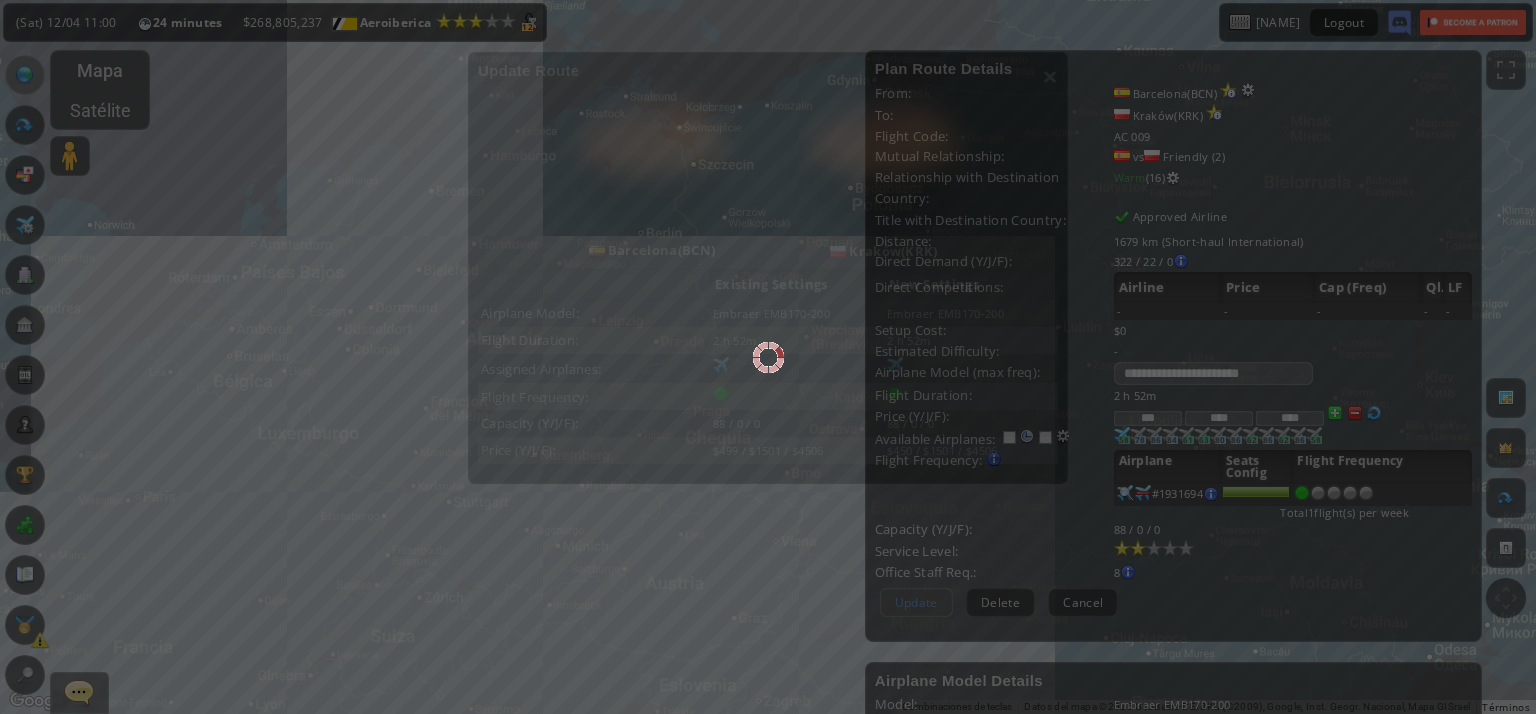scroll, scrollTop: 176, scrollLeft: 0, axis: vertical 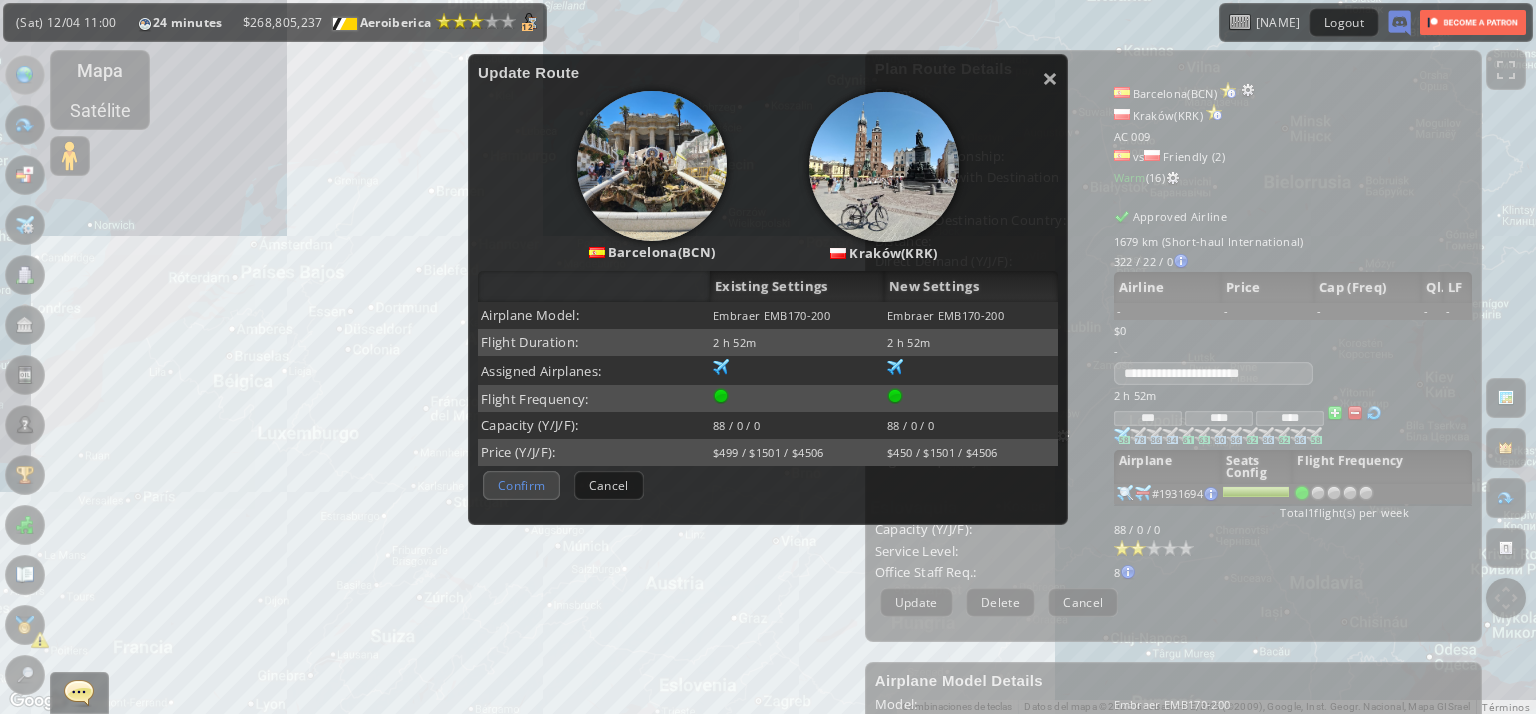 click on "Confirm" at bounding box center [521, 485] 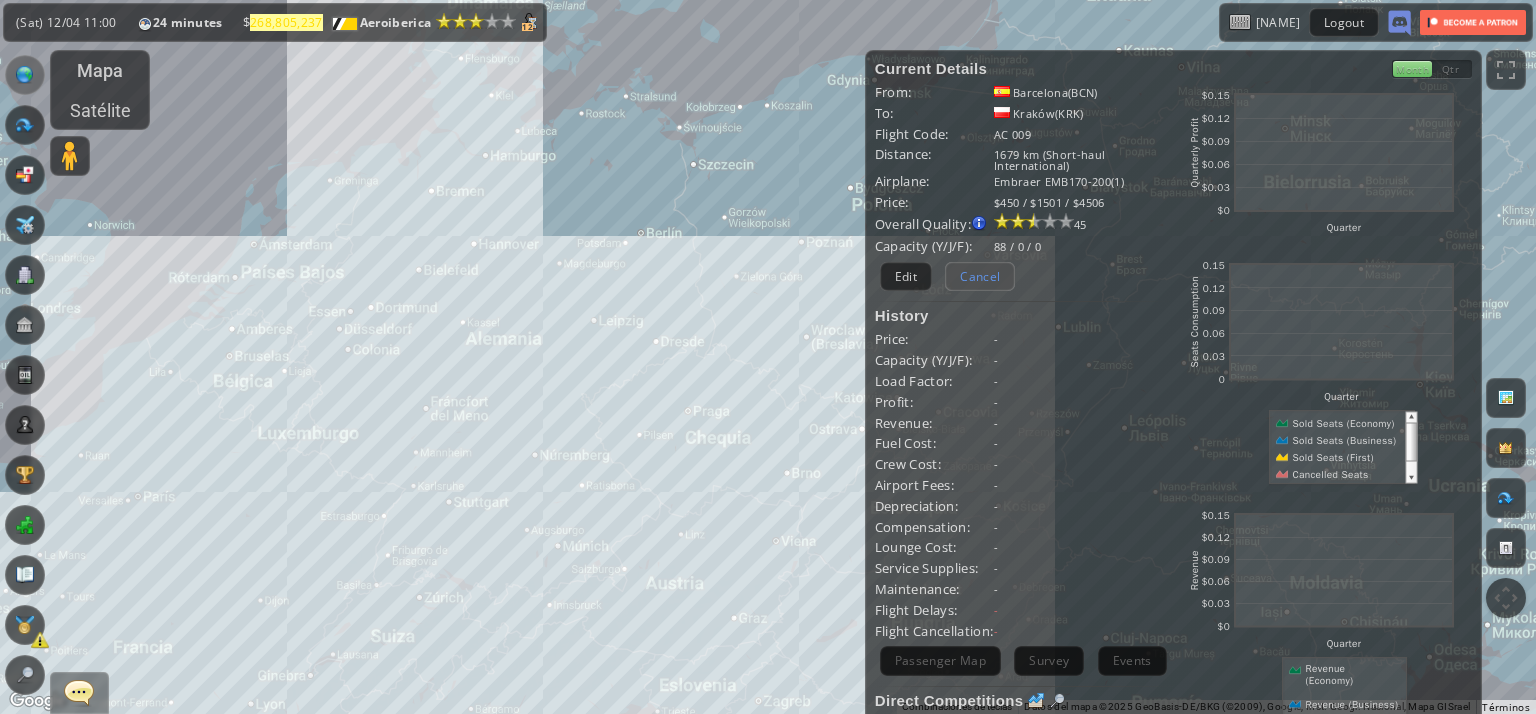 click on "Cancel" at bounding box center (980, 276) 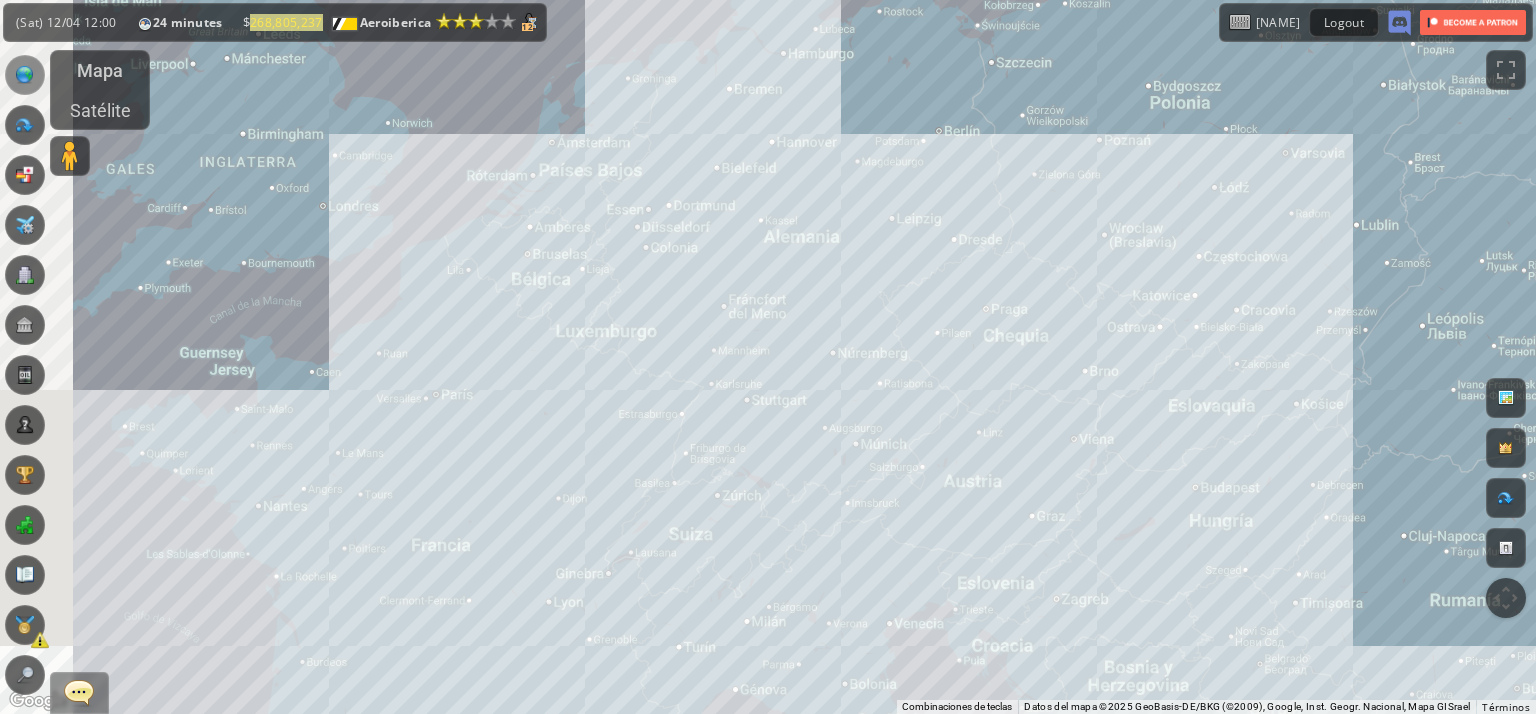 click on "Para desplazarte, pulsa las teclas de flecha." at bounding box center (768, 357) 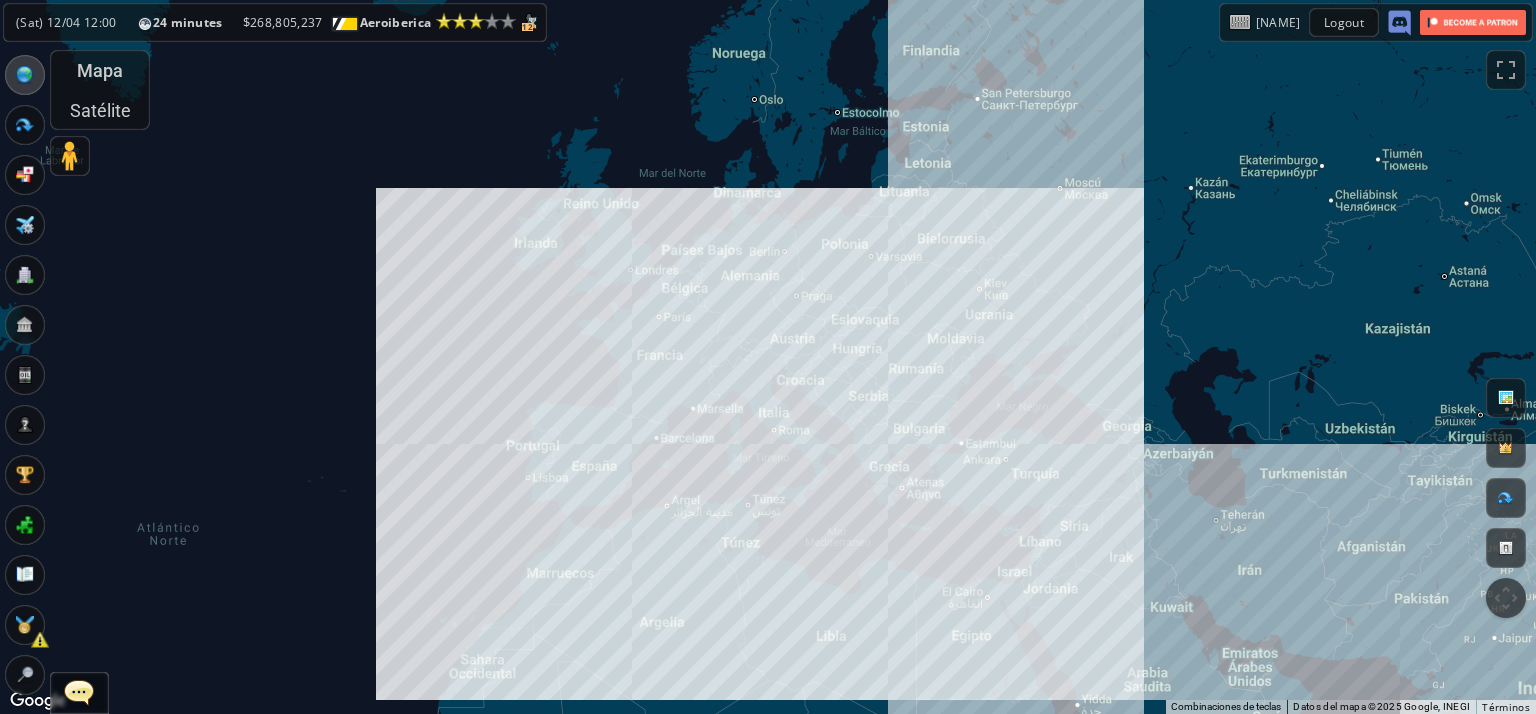 drag, startPoint x: 483, startPoint y: 299, endPoint x: 540, endPoint y: 273, distance: 62.649822 